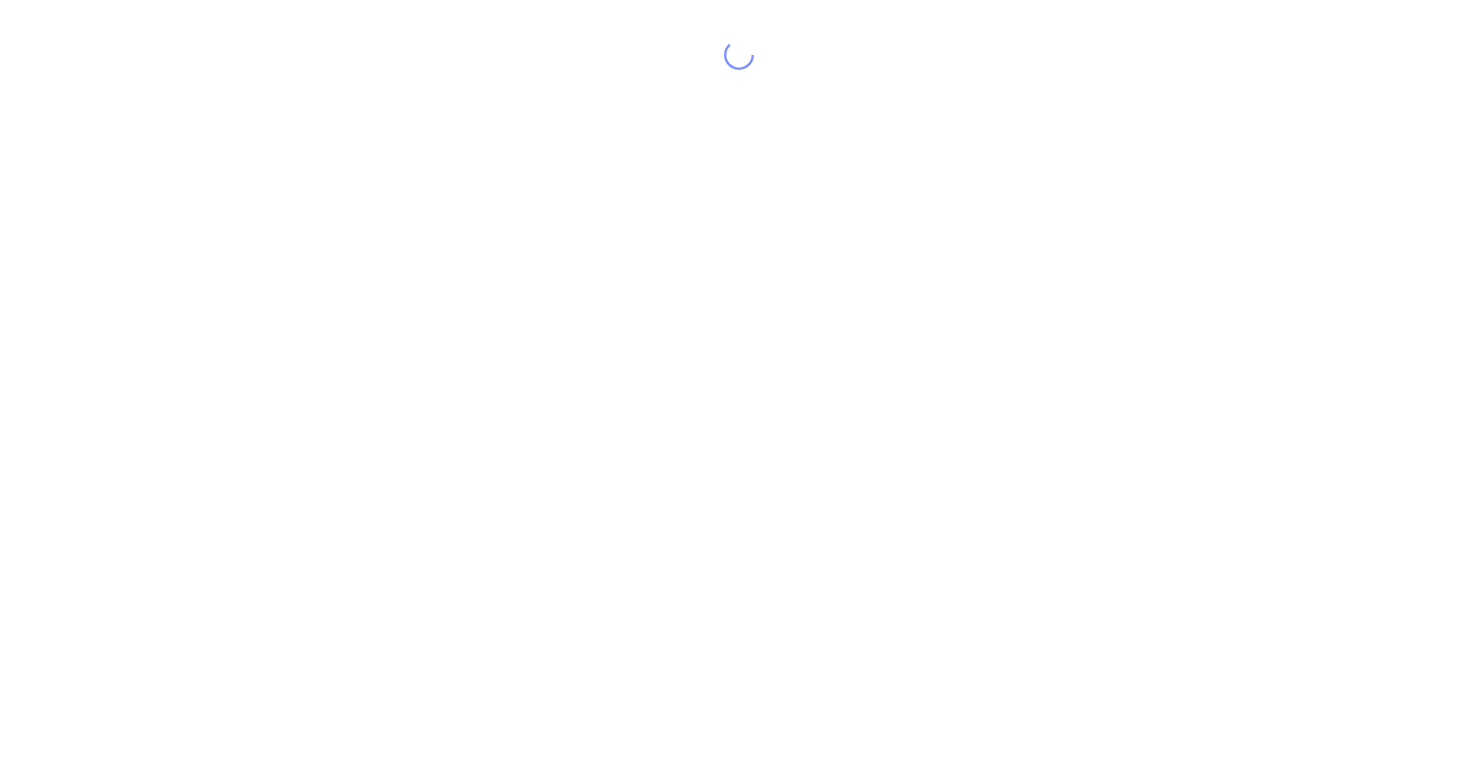 scroll, scrollTop: 0, scrollLeft: 0, axis: both 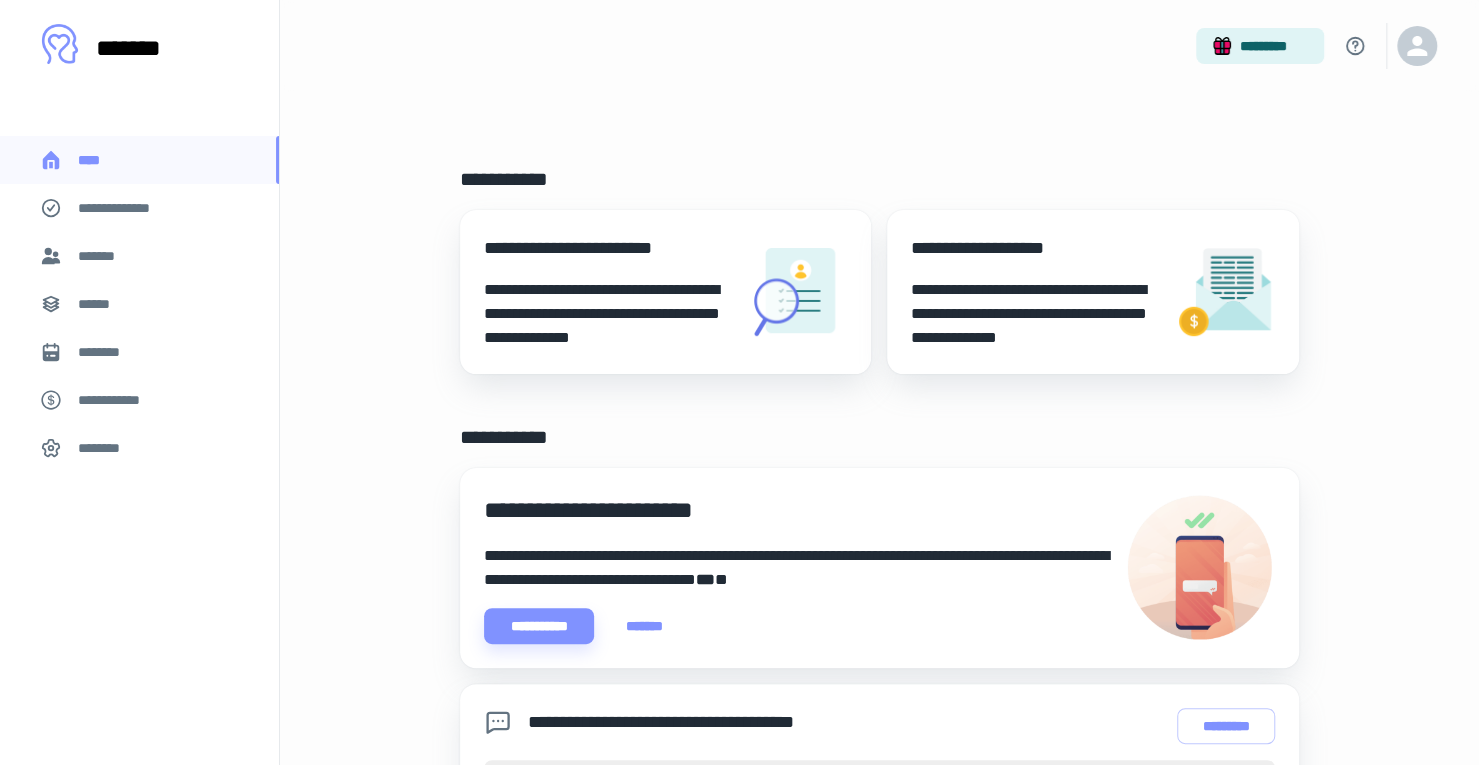 click on "******" at bounding box center (139, 304) 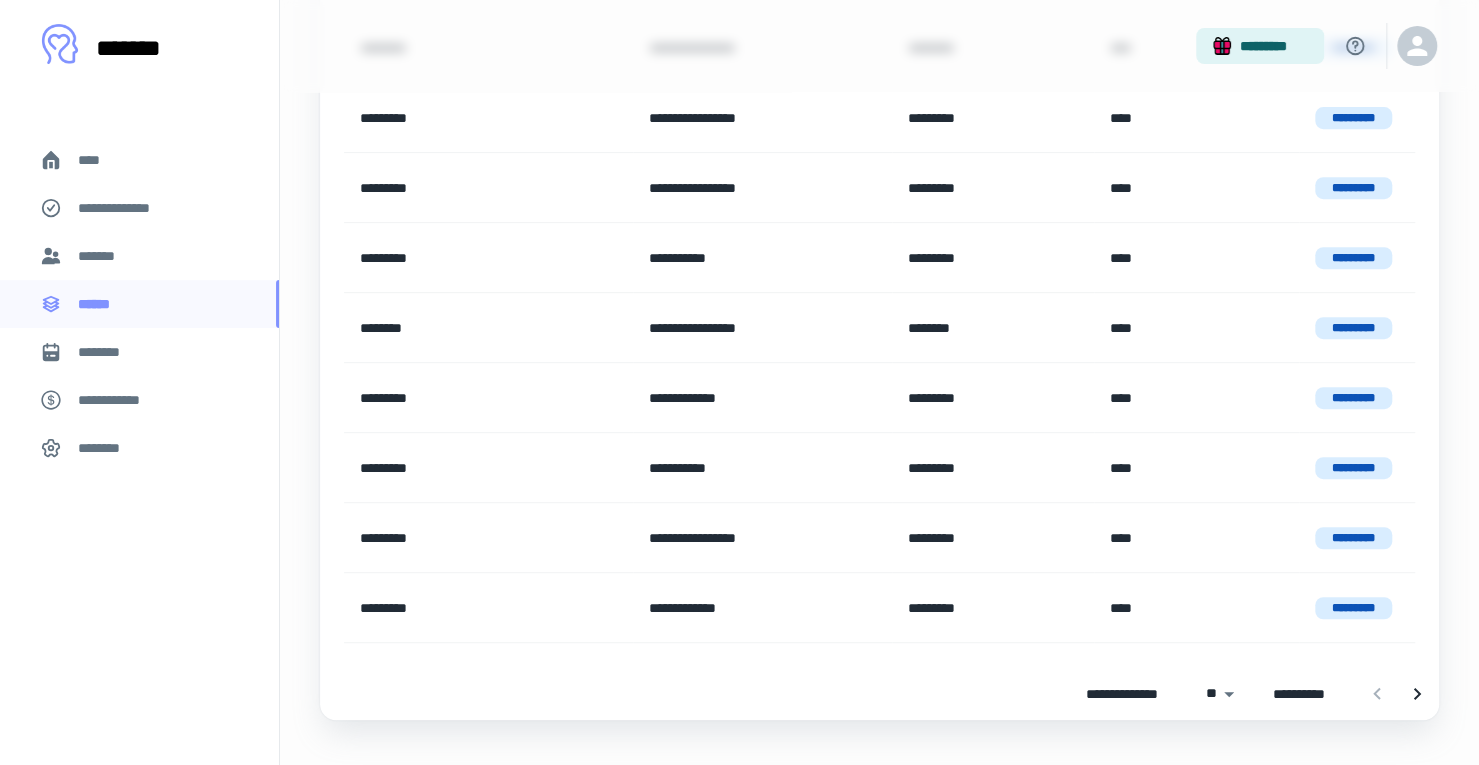 scroll, scrollTop: 460, scrollLeft: 0, axis: vertical 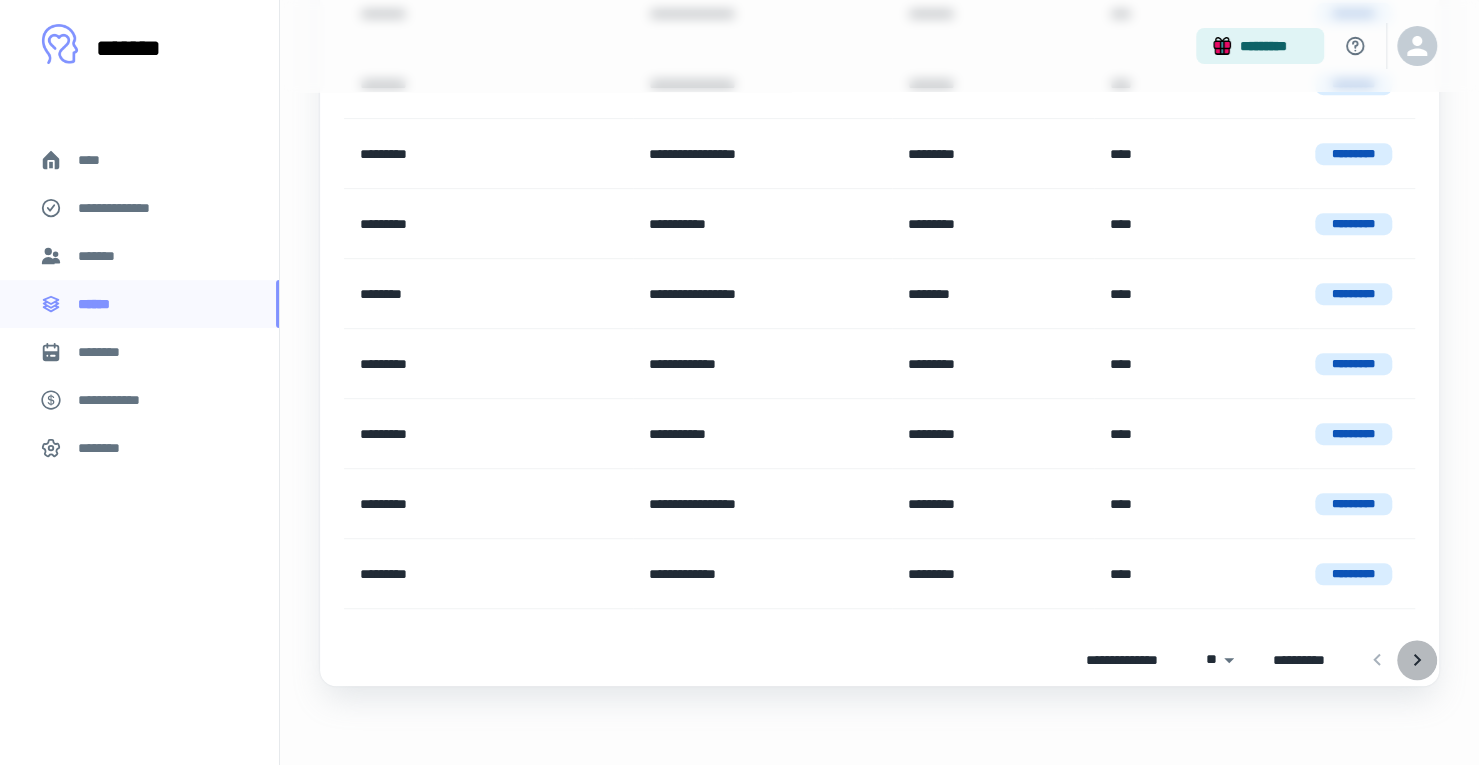 click 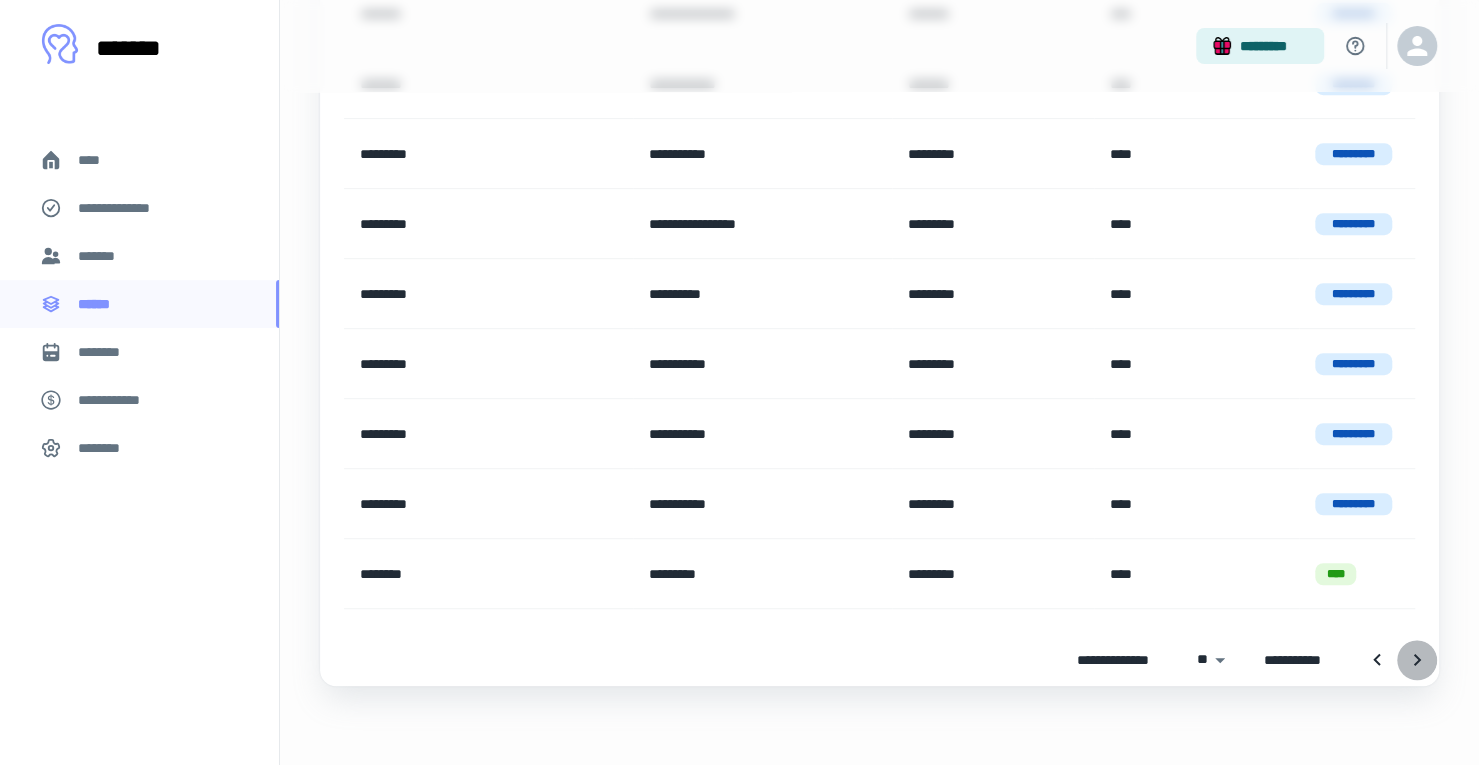 click 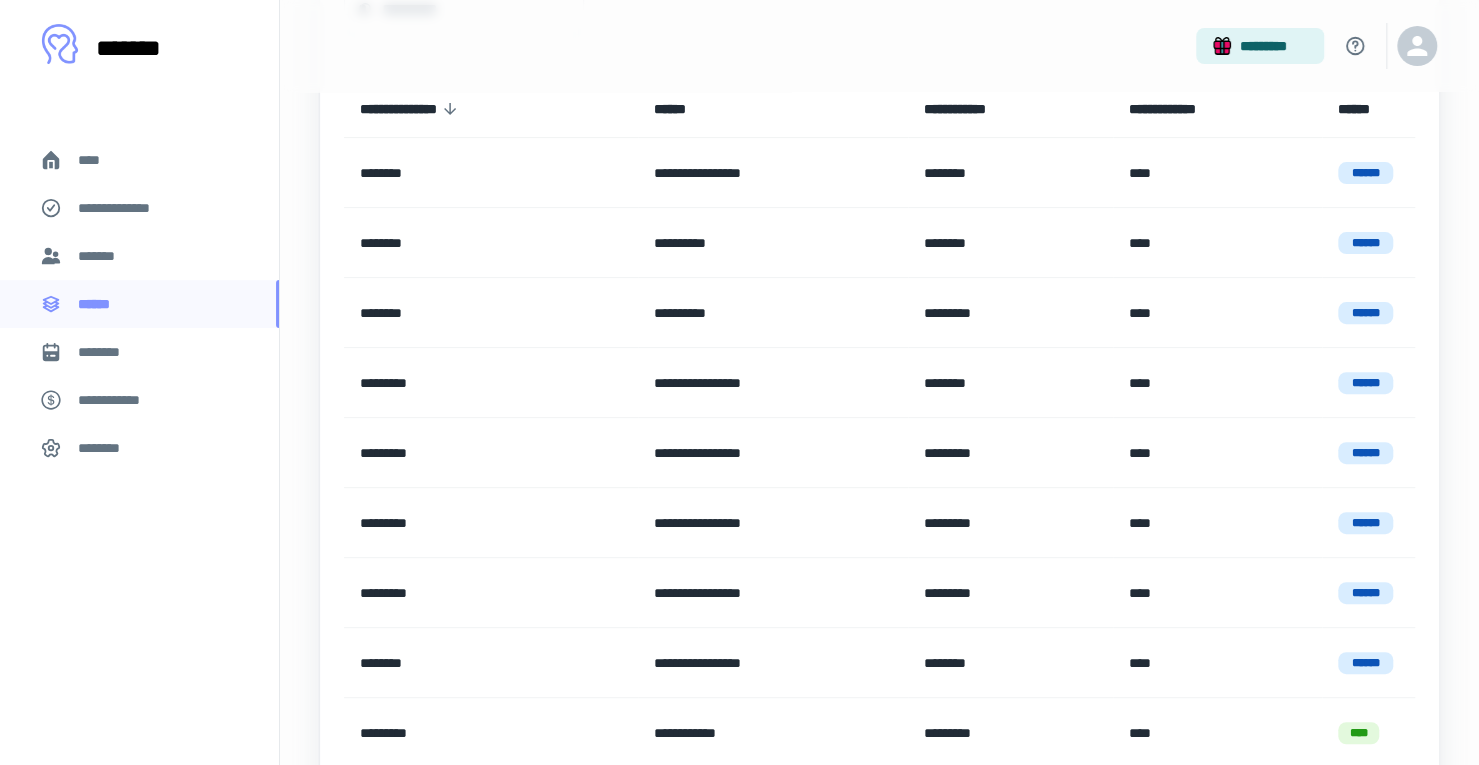 scroll, scrollTop: 460, scrollLeft: 0, axis: vertical 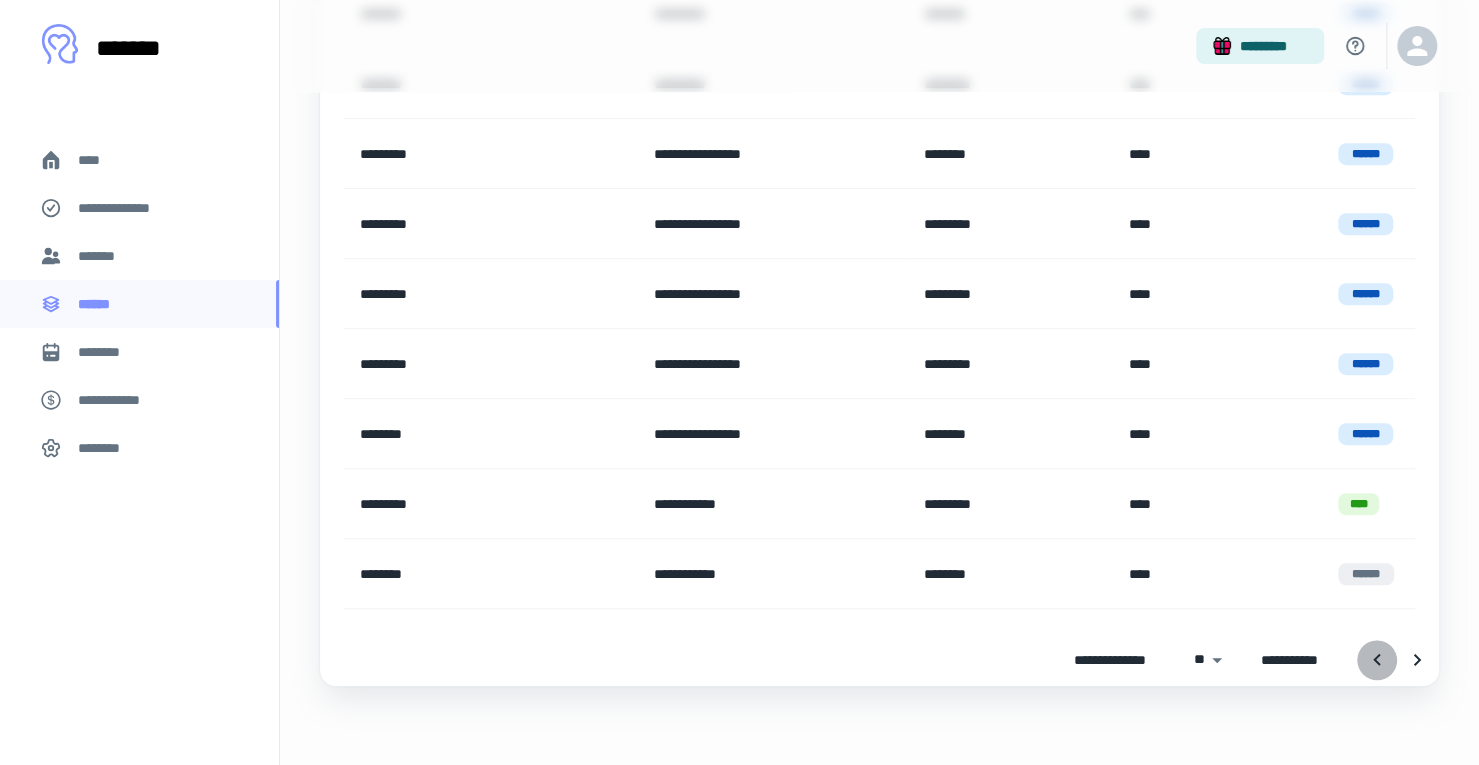 click 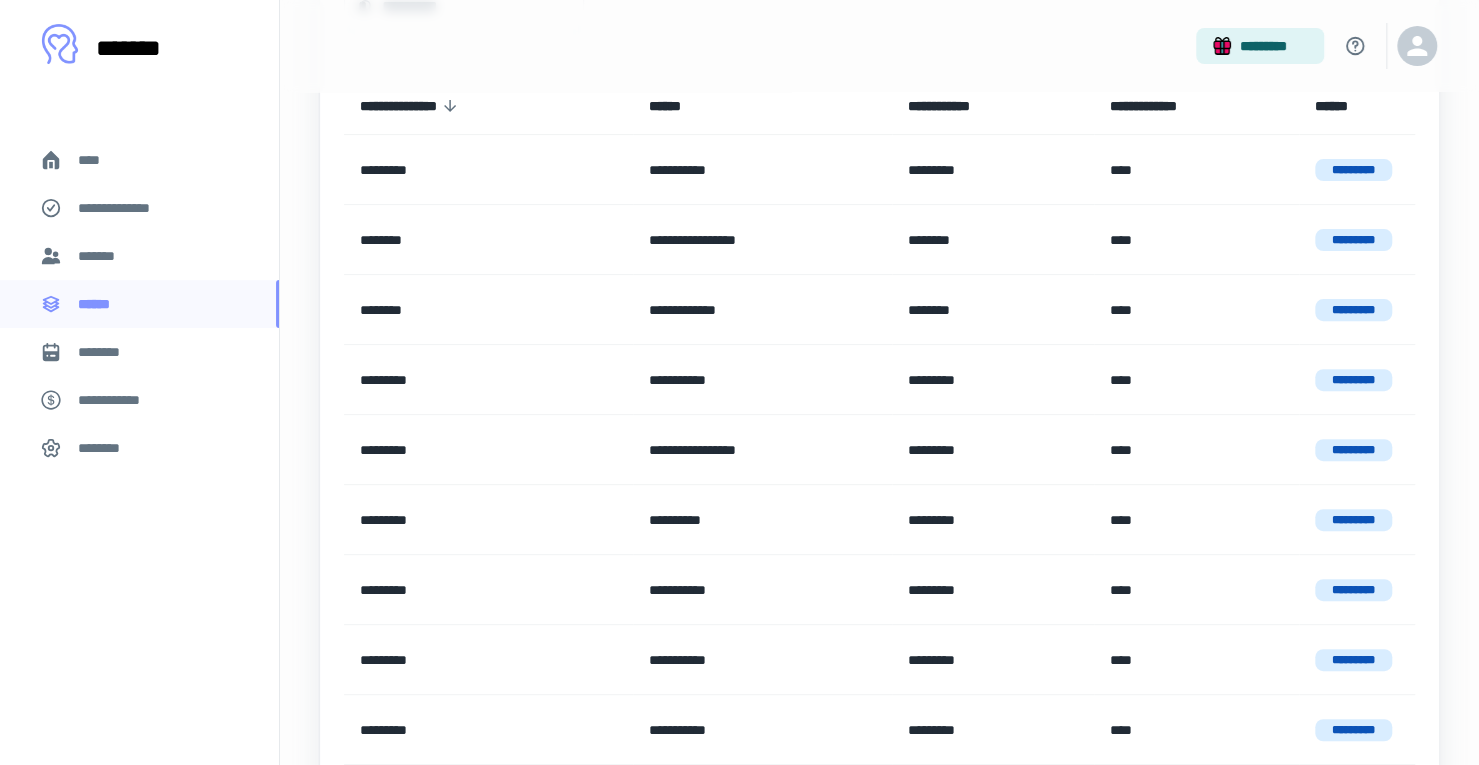 scroll, scrollTop: 204, scrollLeft: 0, axis: vertical 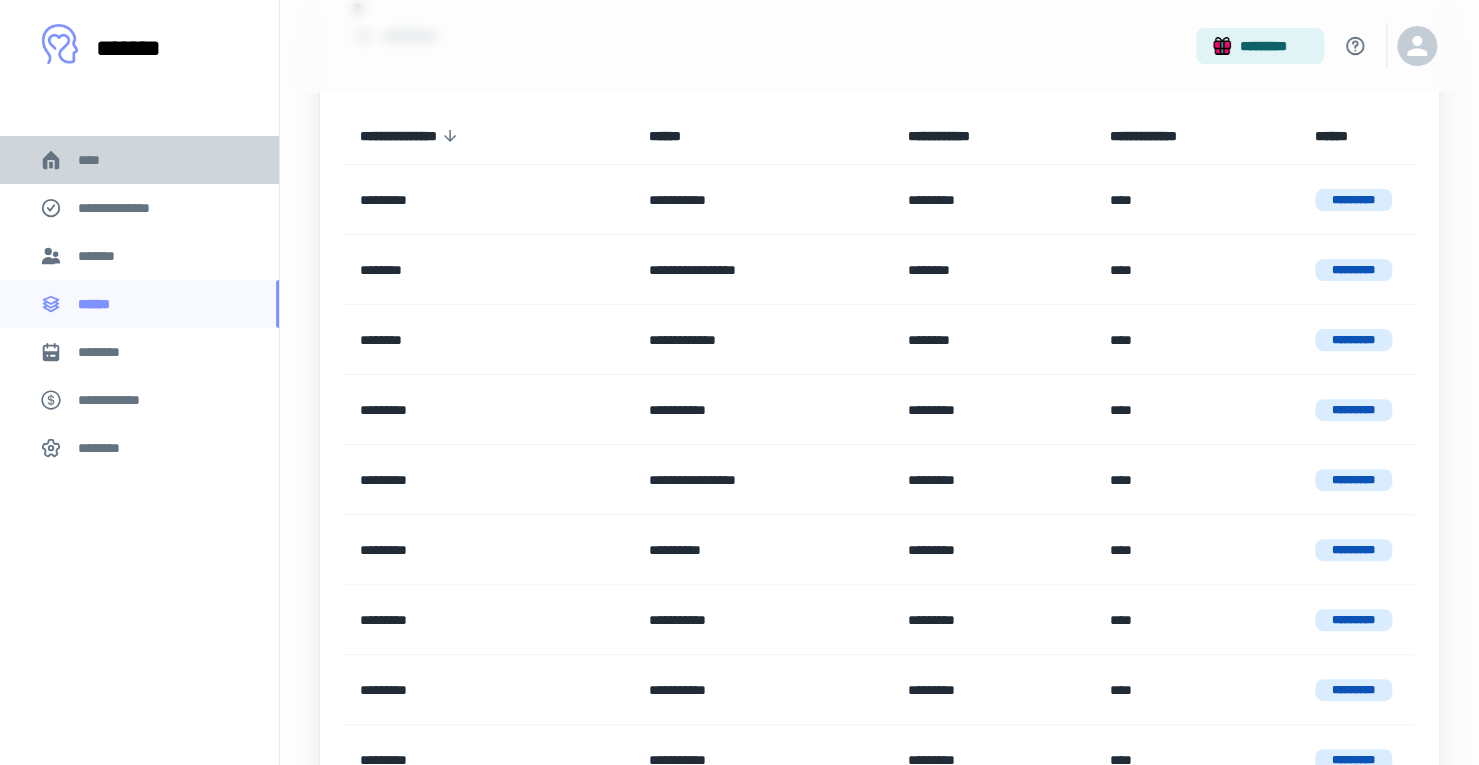 click on "****" at bounding box center (139, 160) 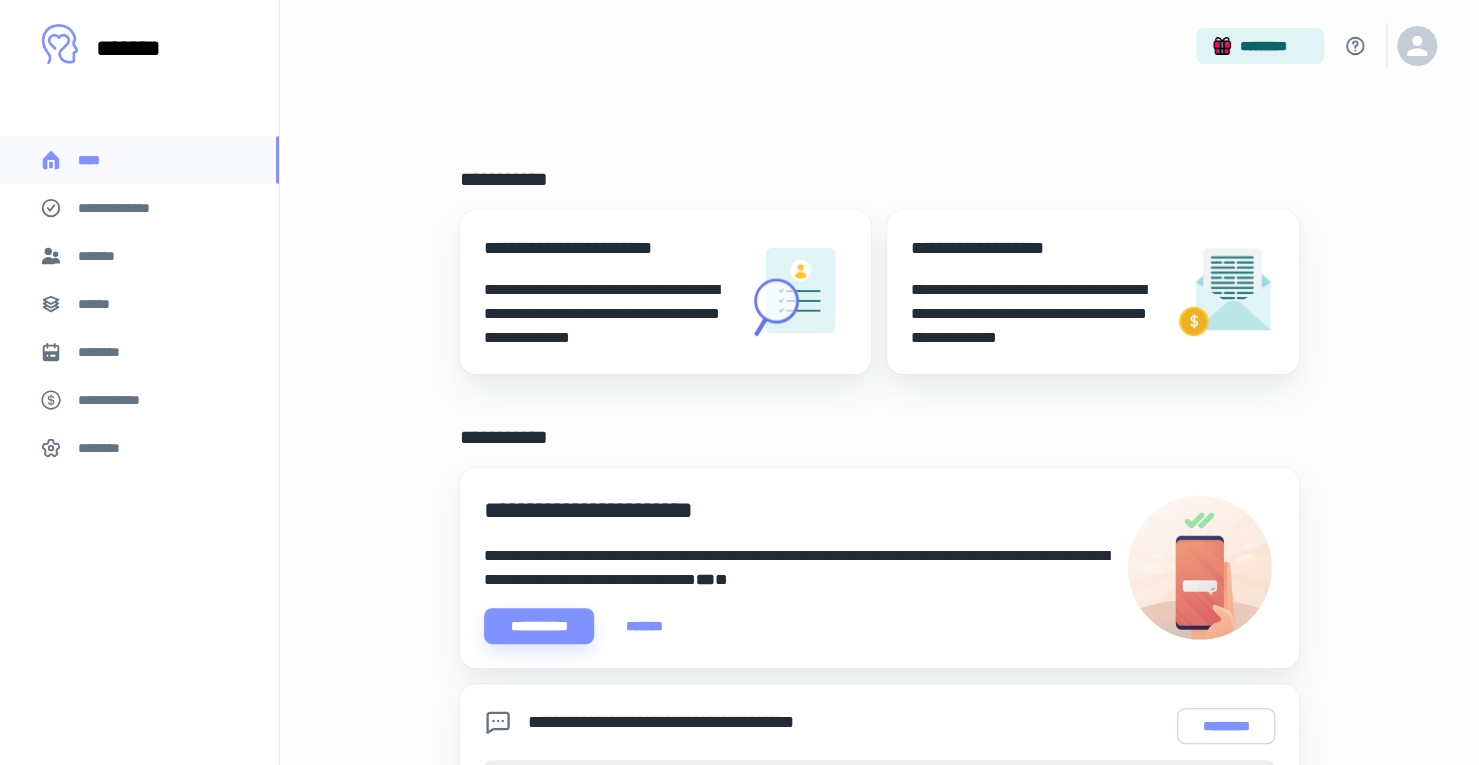 click on "******" at bounding box center [100, 304] 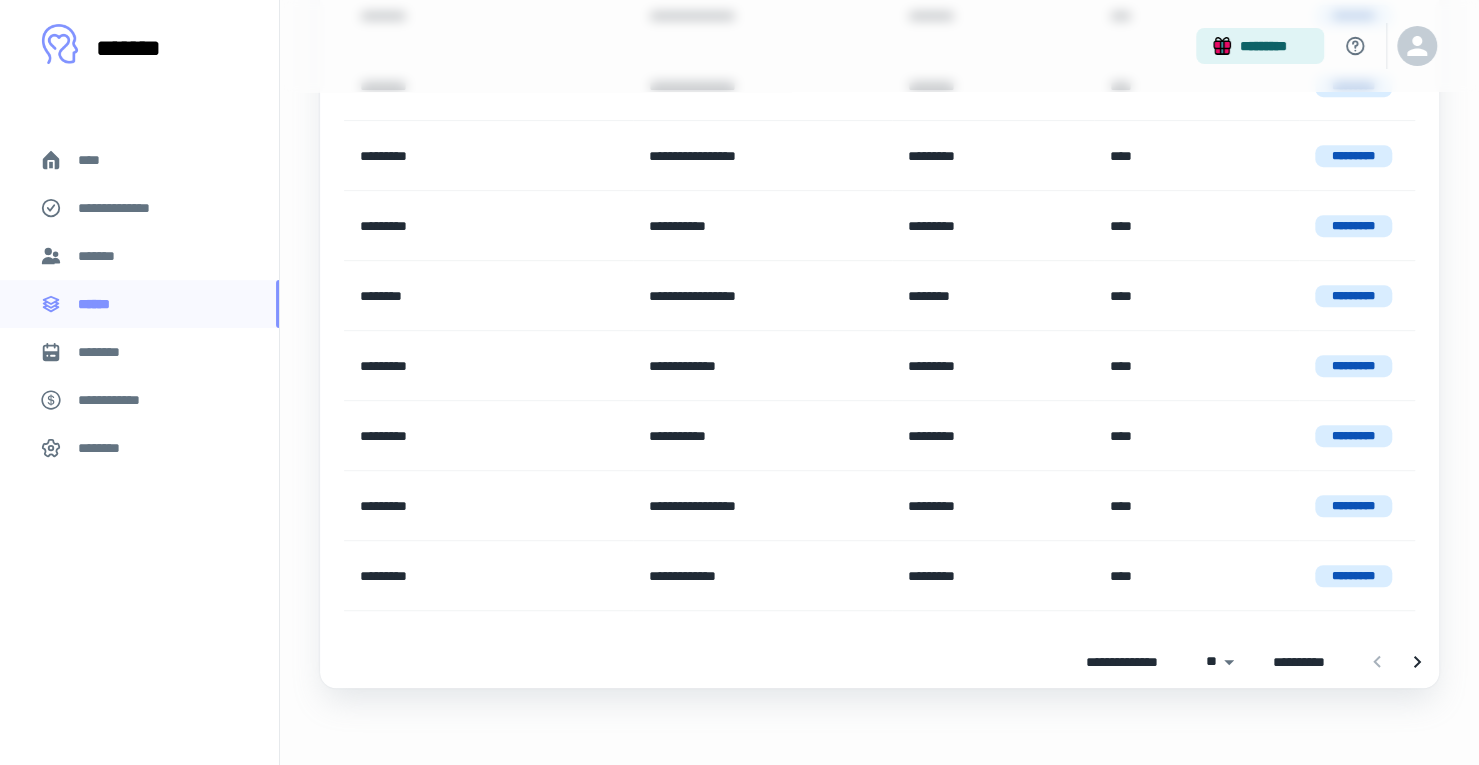 scroll, scrollTop: 0, scrollLeft: 0, axis: both 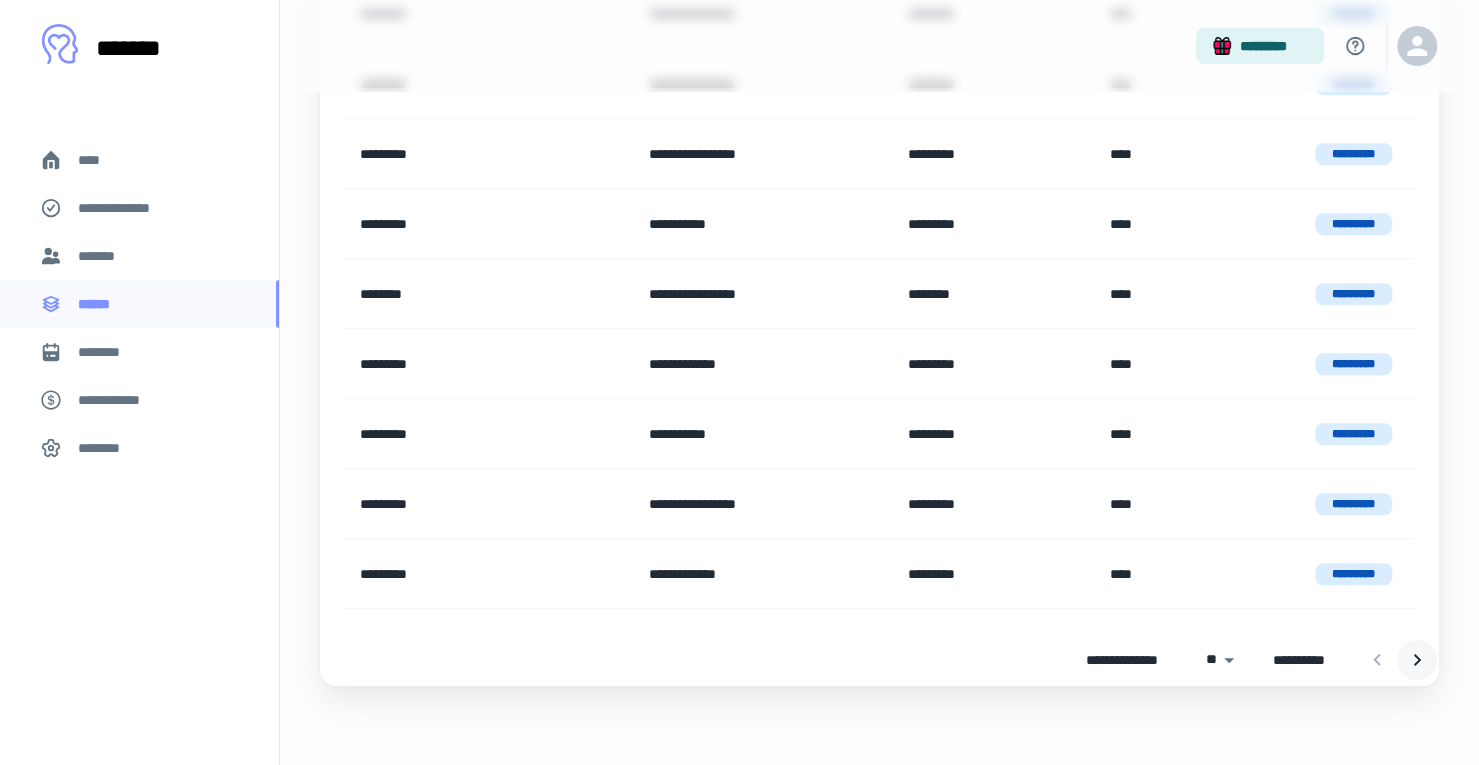 click 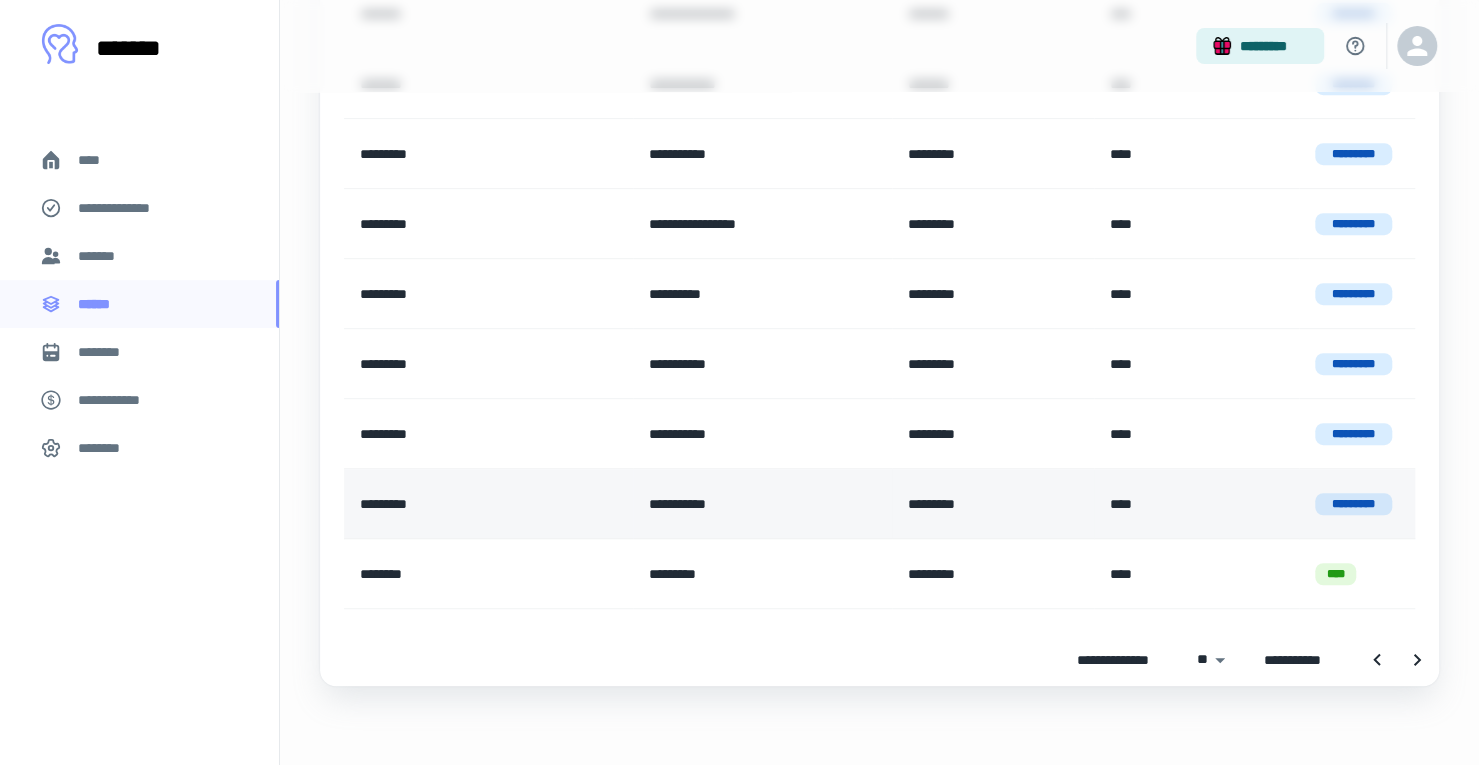 drag, startPoint x: 1420, startPoint y: 655, endPoint x: 446, endPoint y: 509, distance: 984.8817 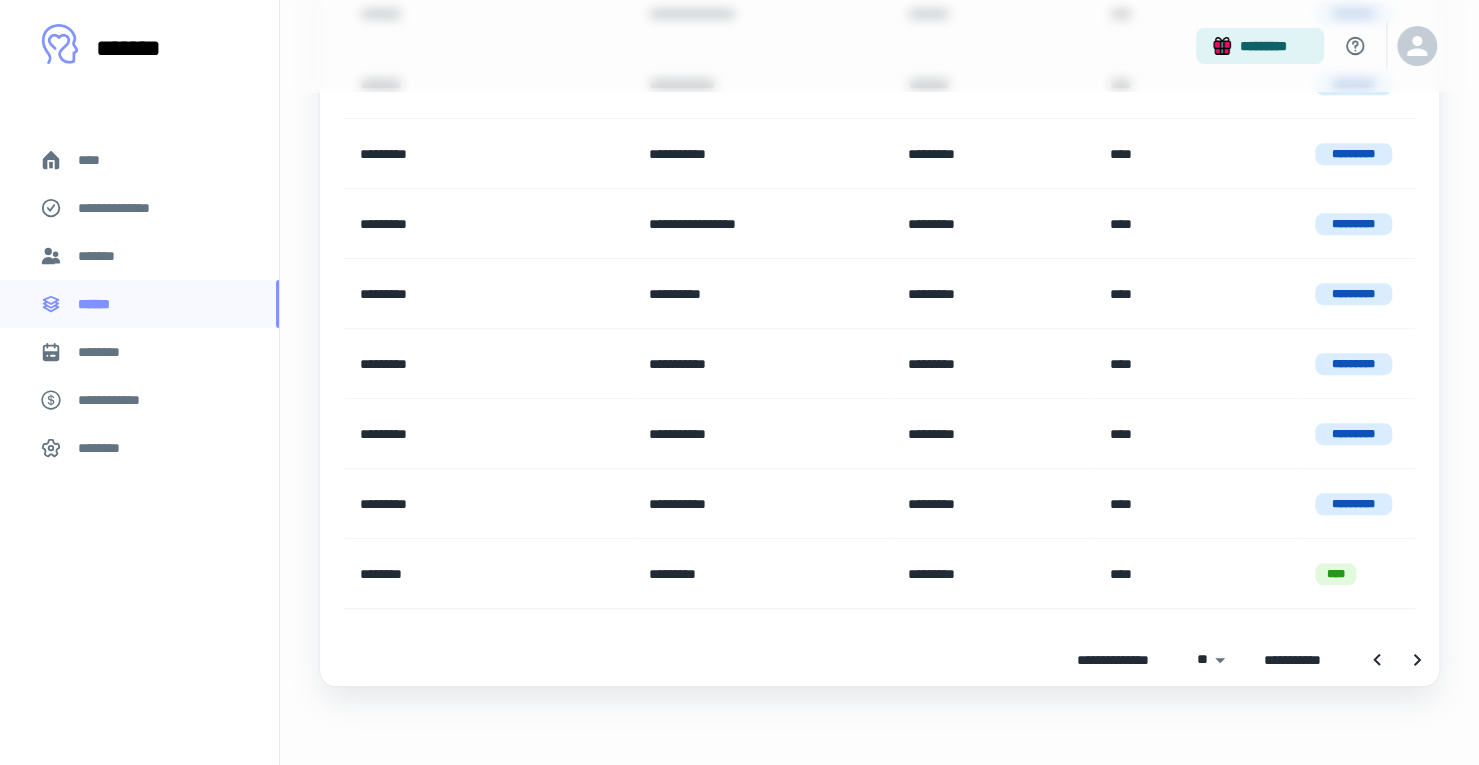 scroll, scrollTop: 0, scrollLeft: 0, axis: both 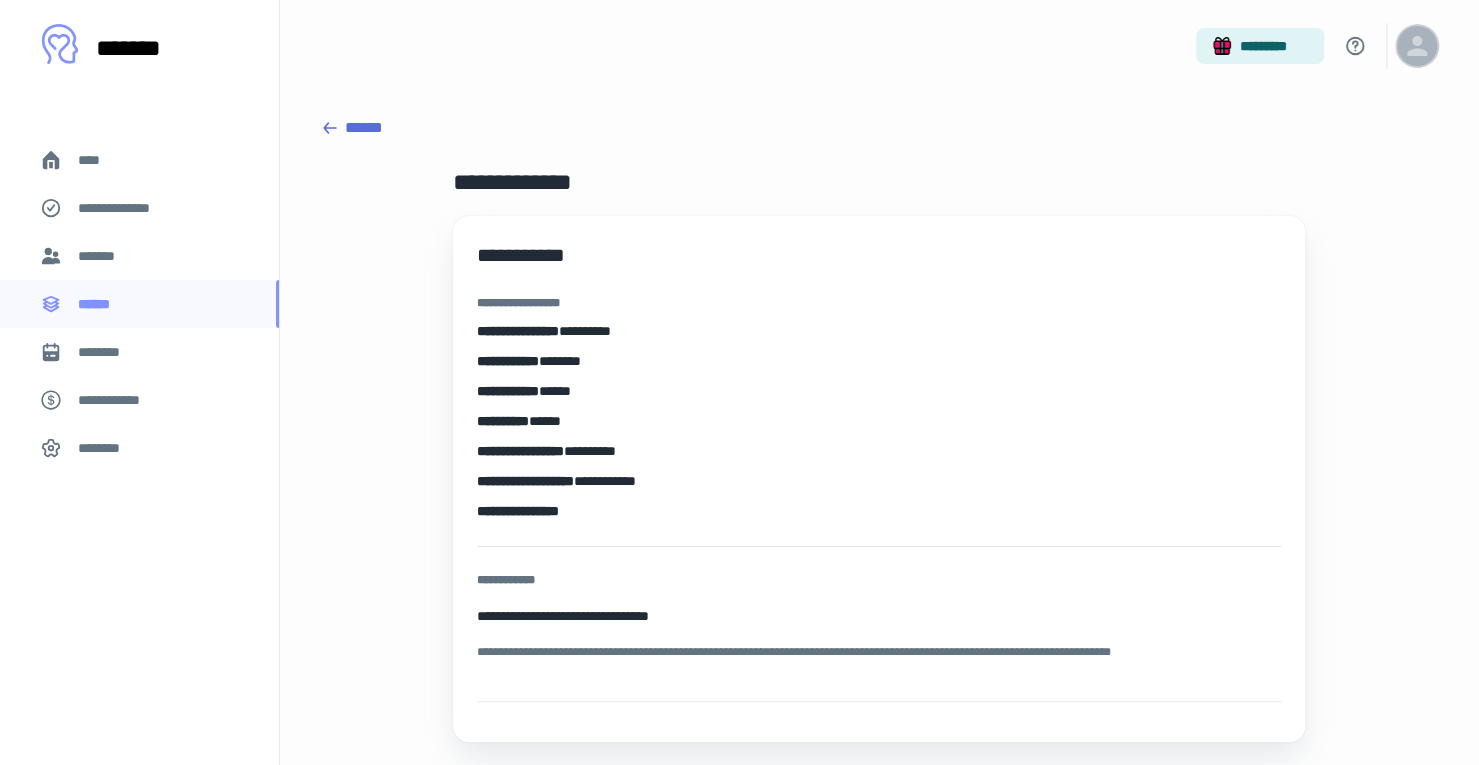 click 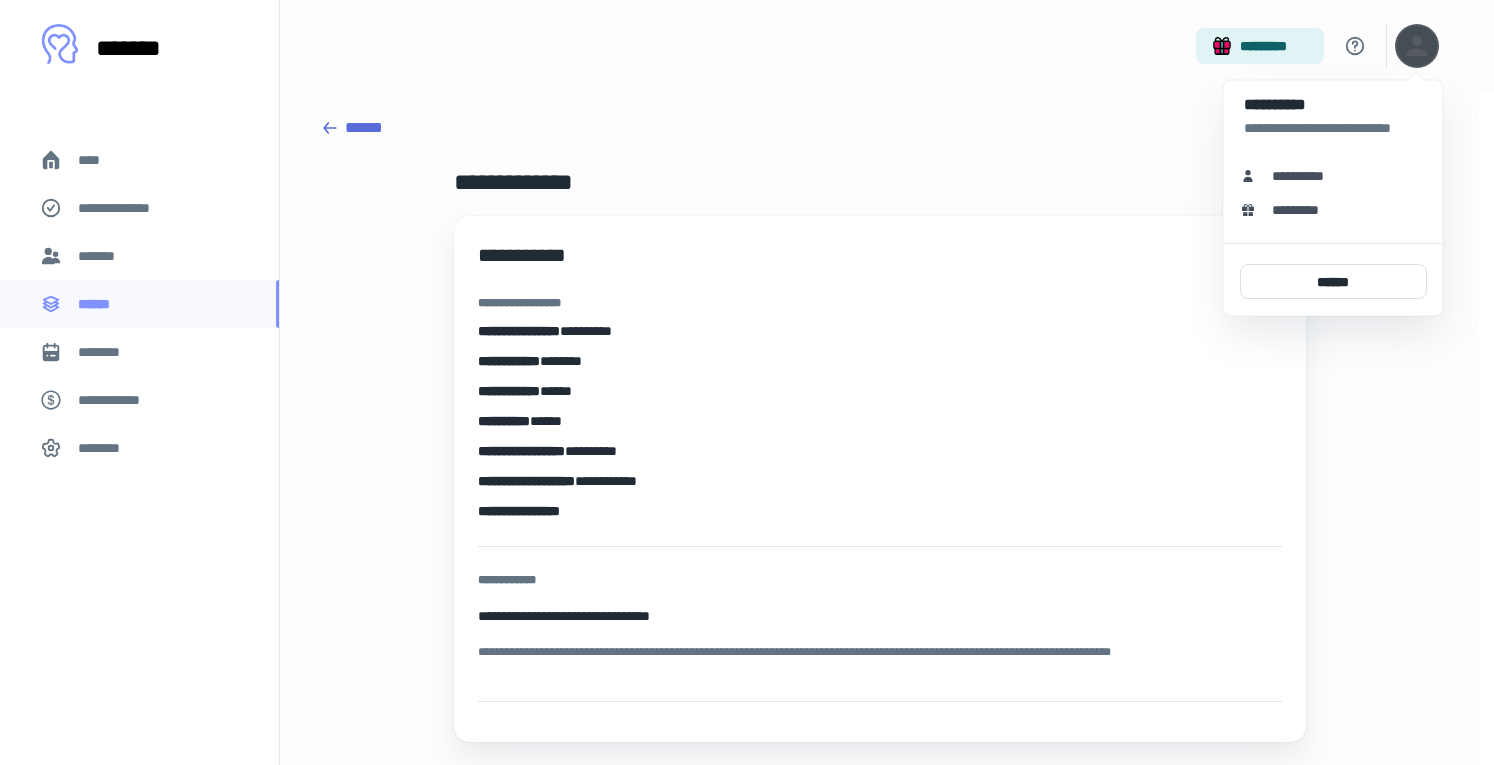 click at bounding box center [747, 382] 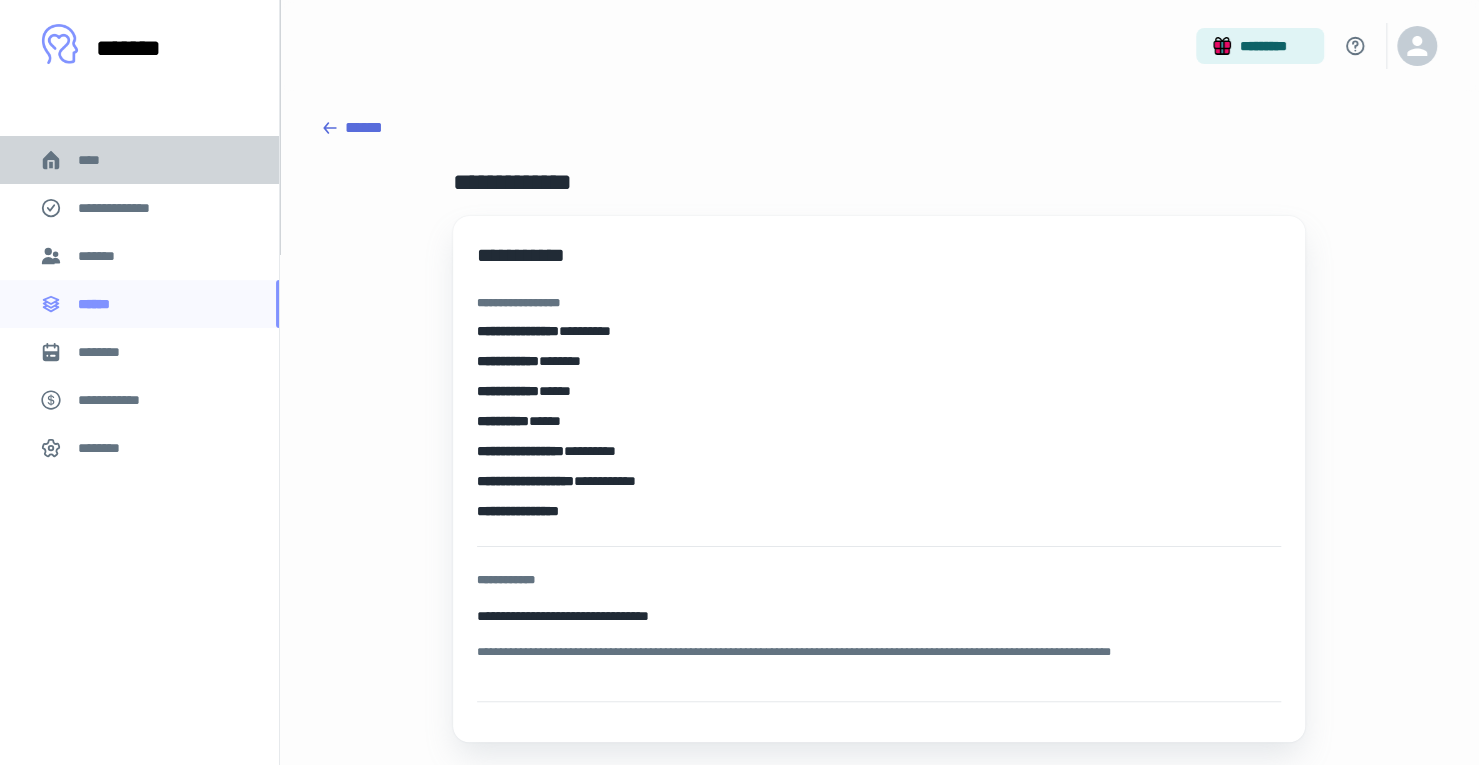 click on "****" at bounding box center (97, 160) 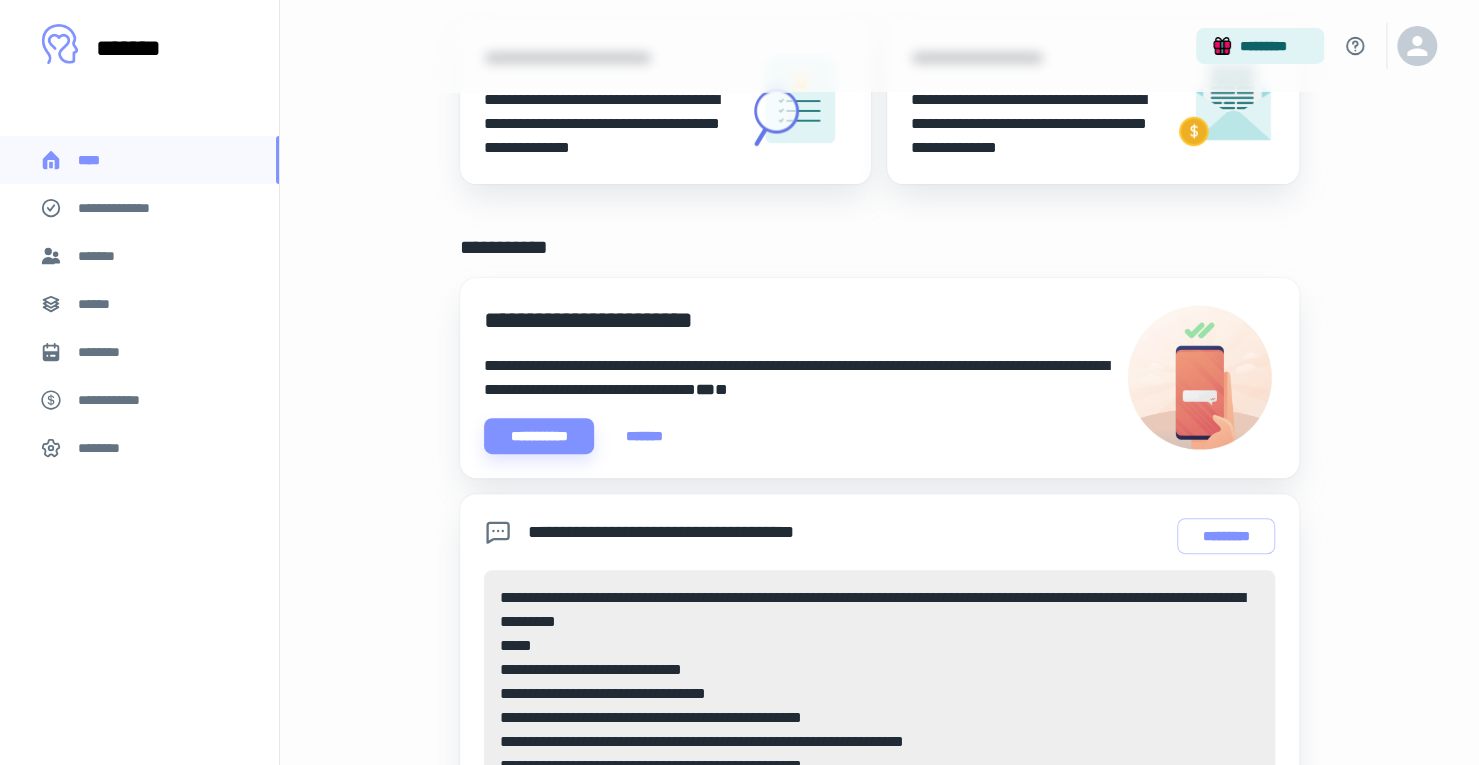 scroll, scrollTop: 0, scrollLeft: 0, axis: both 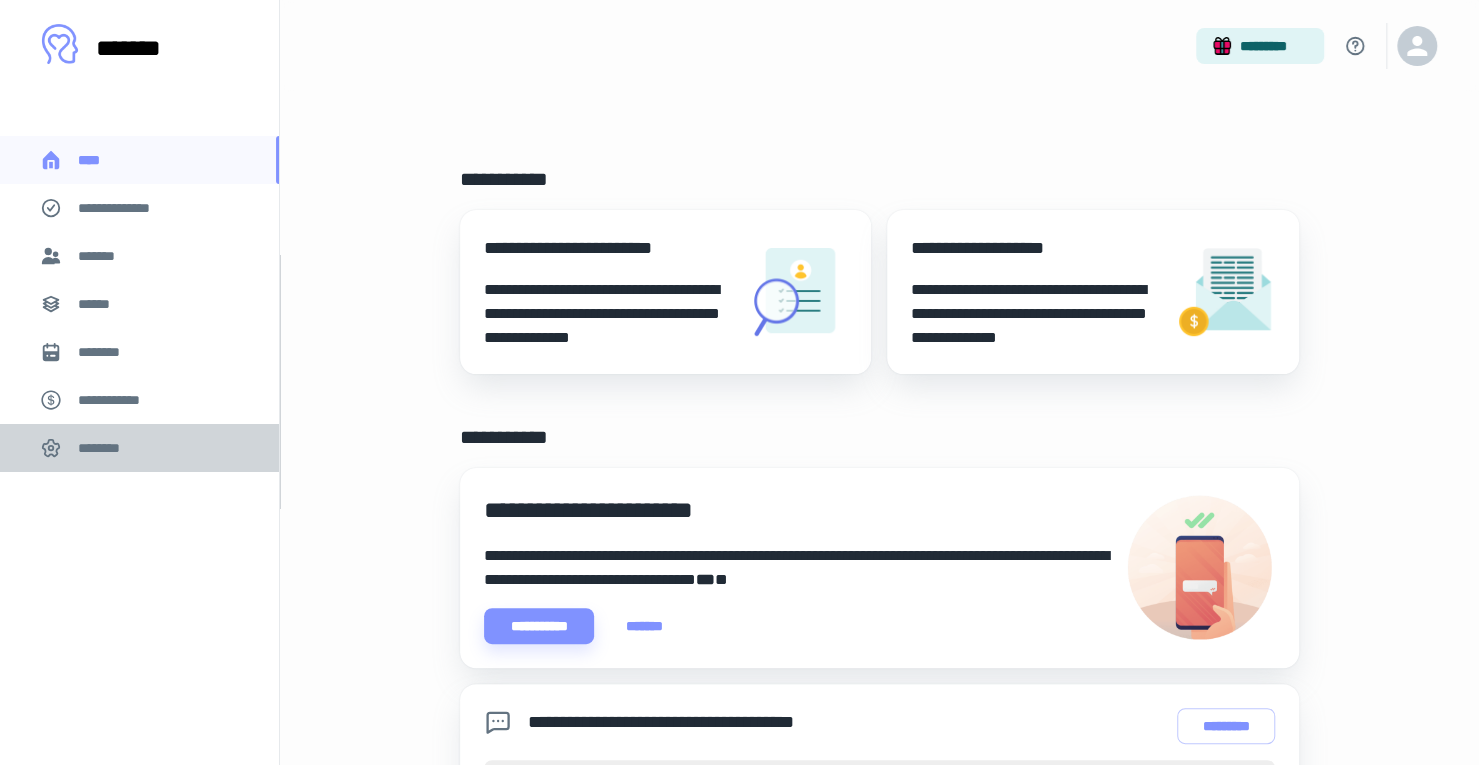 click on "********" at bounding box center (105, 448) 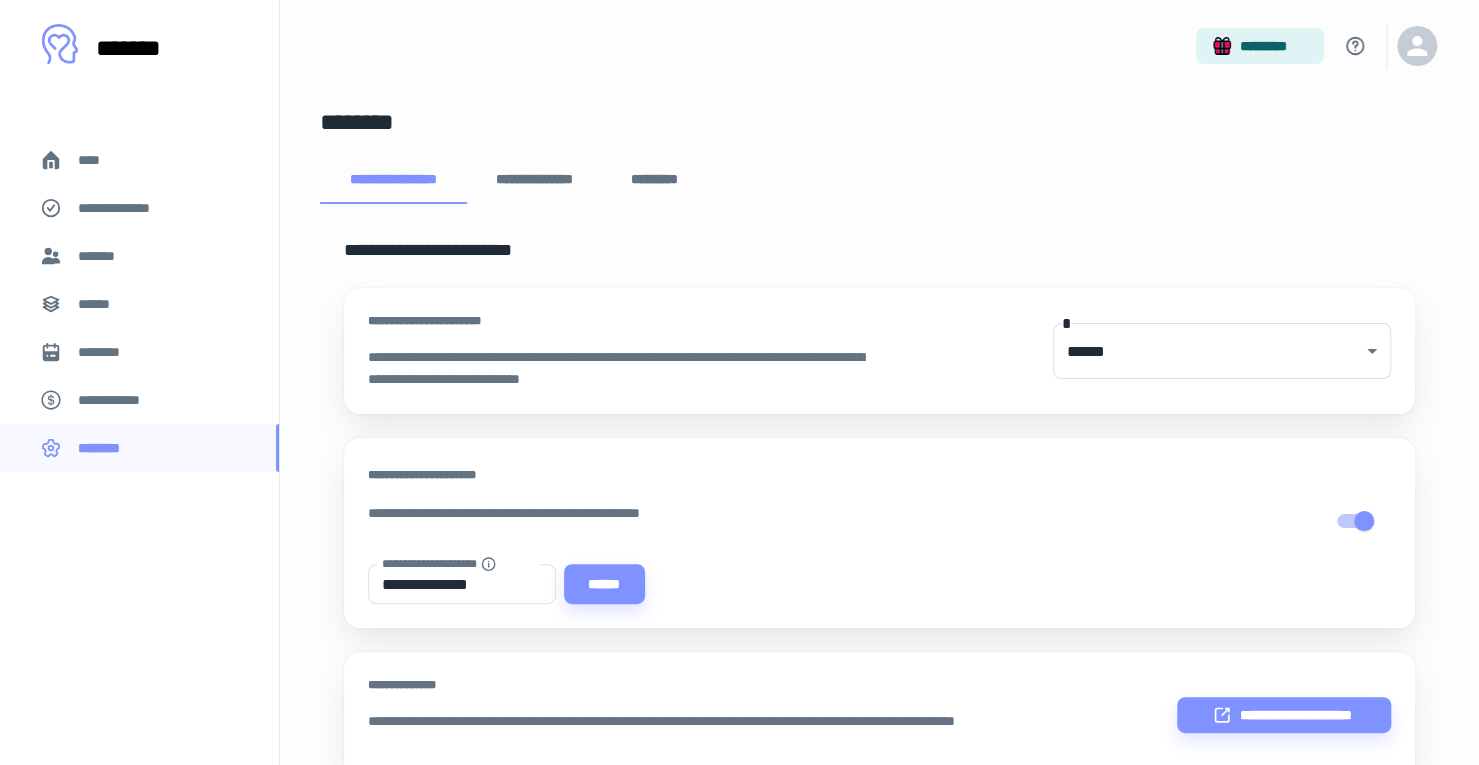 scroll, scrollTop: 0, scrollLeft: 0, axis: both 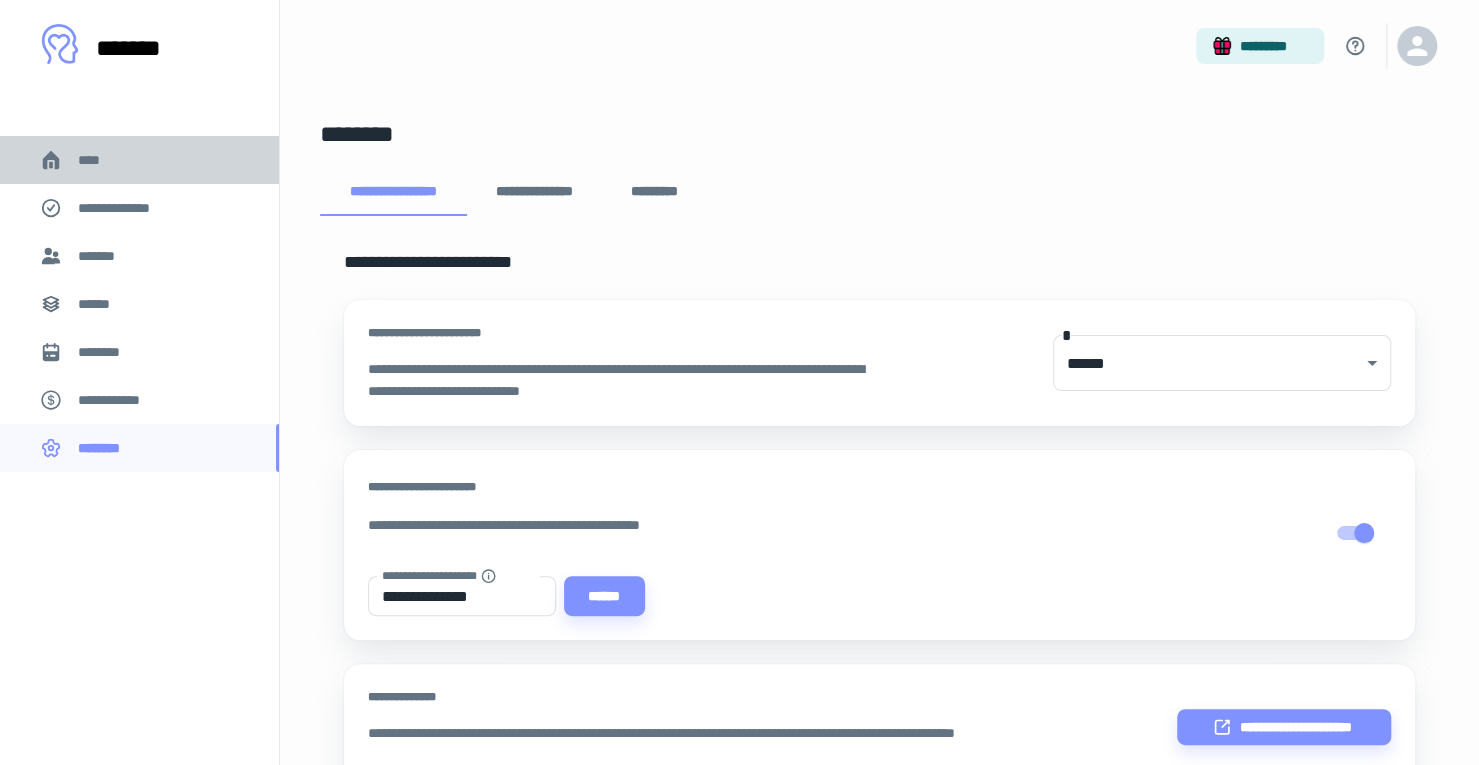 click on "****" at bounding box center (139, 160) 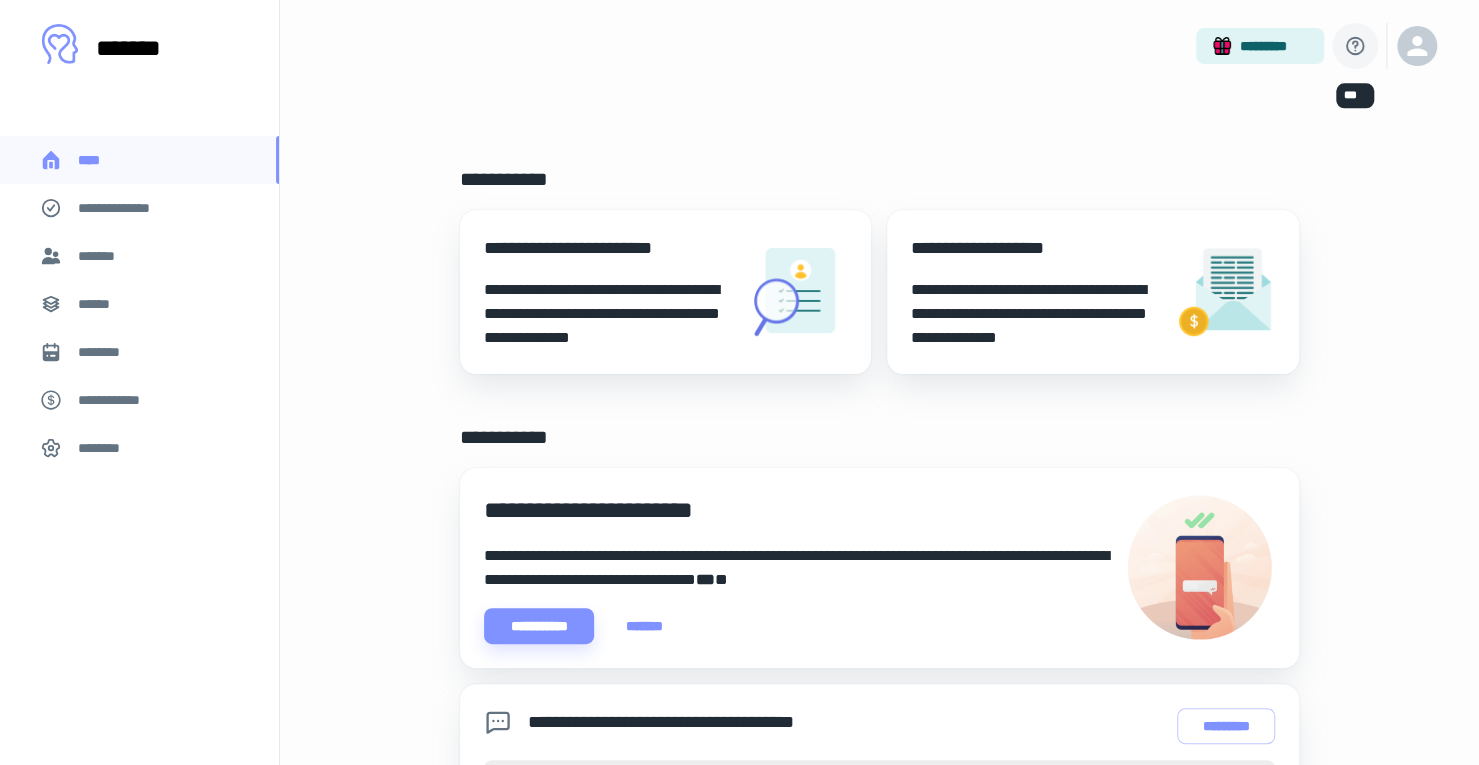 click 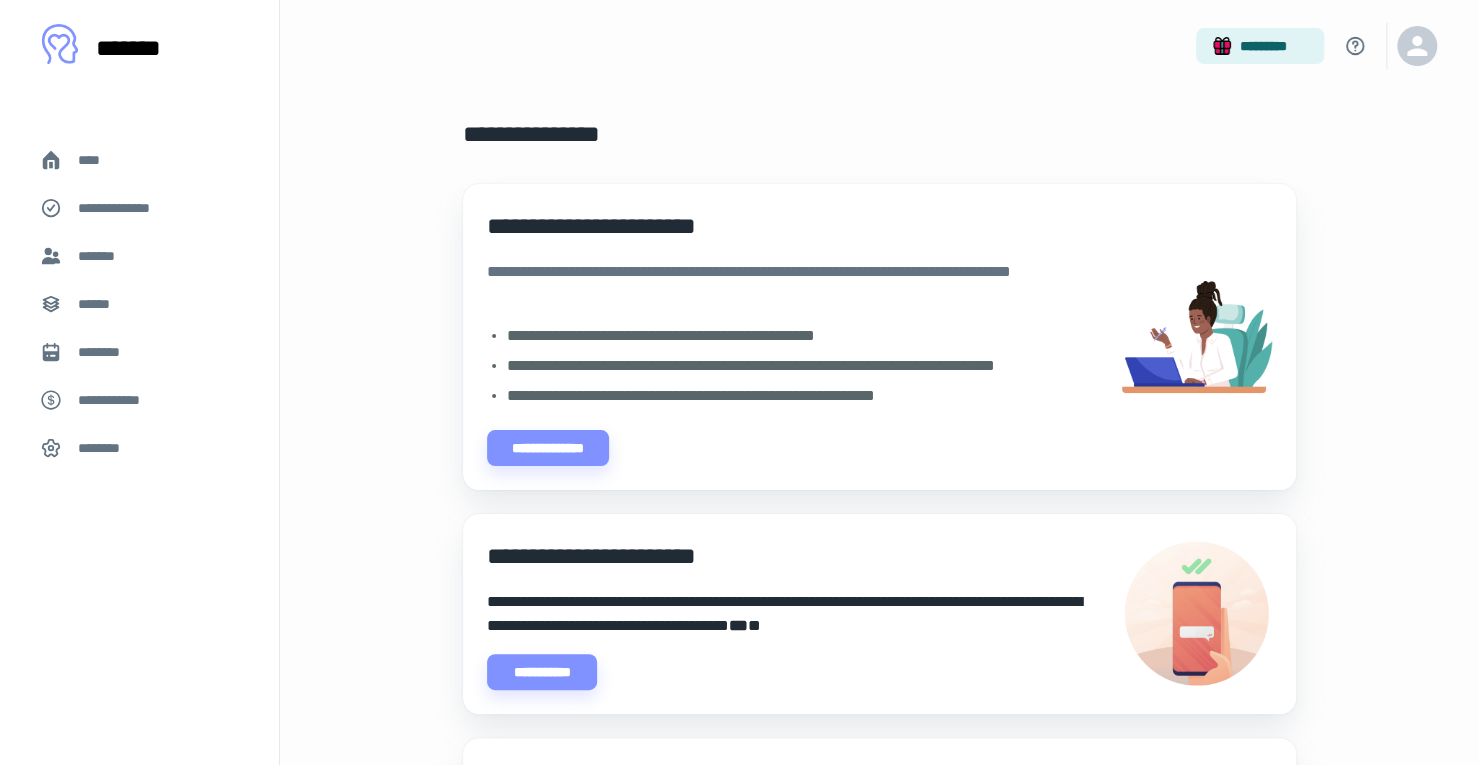scroll, scrollTop: 452, scrollLeft: 0, axis: vertical 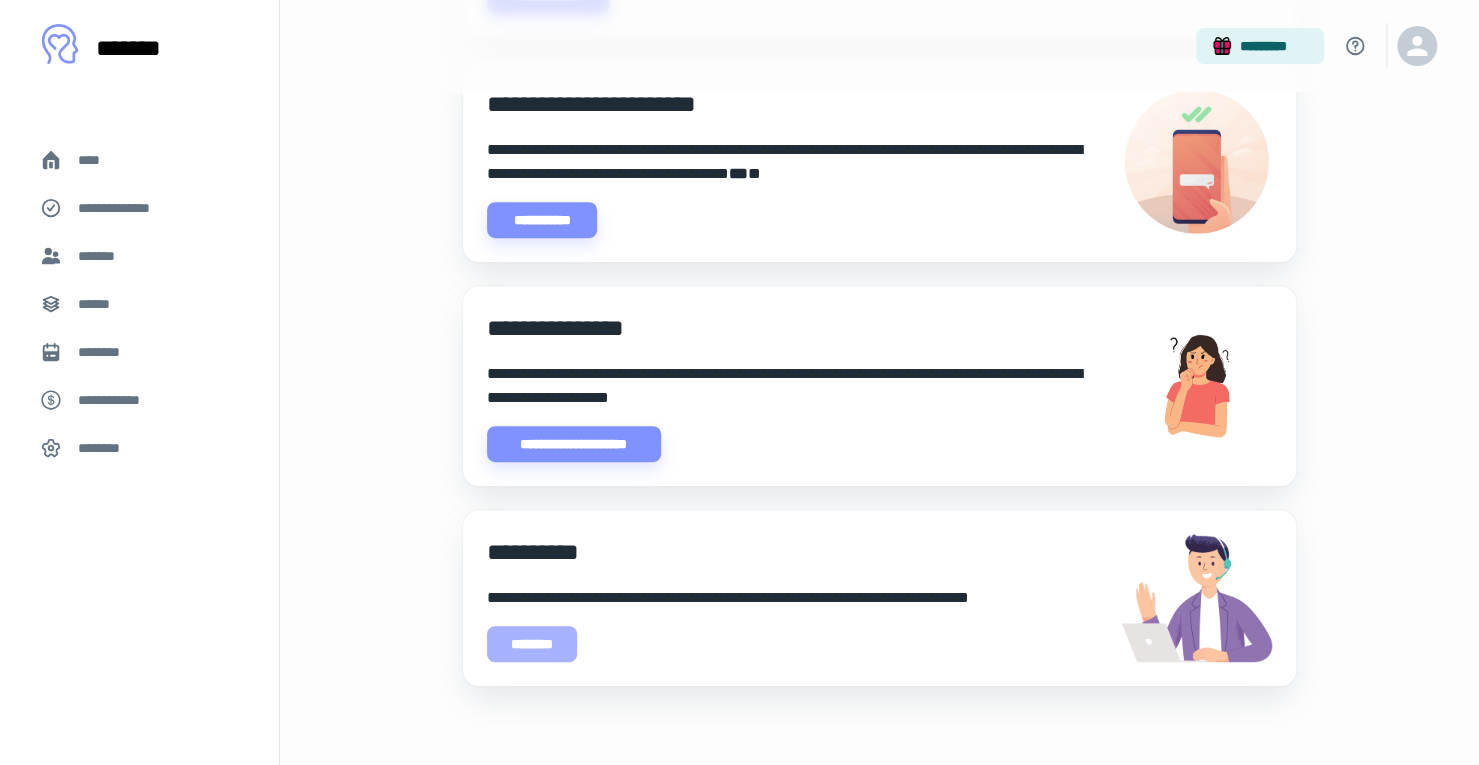 click on "********" at bounding box center [532, 644] 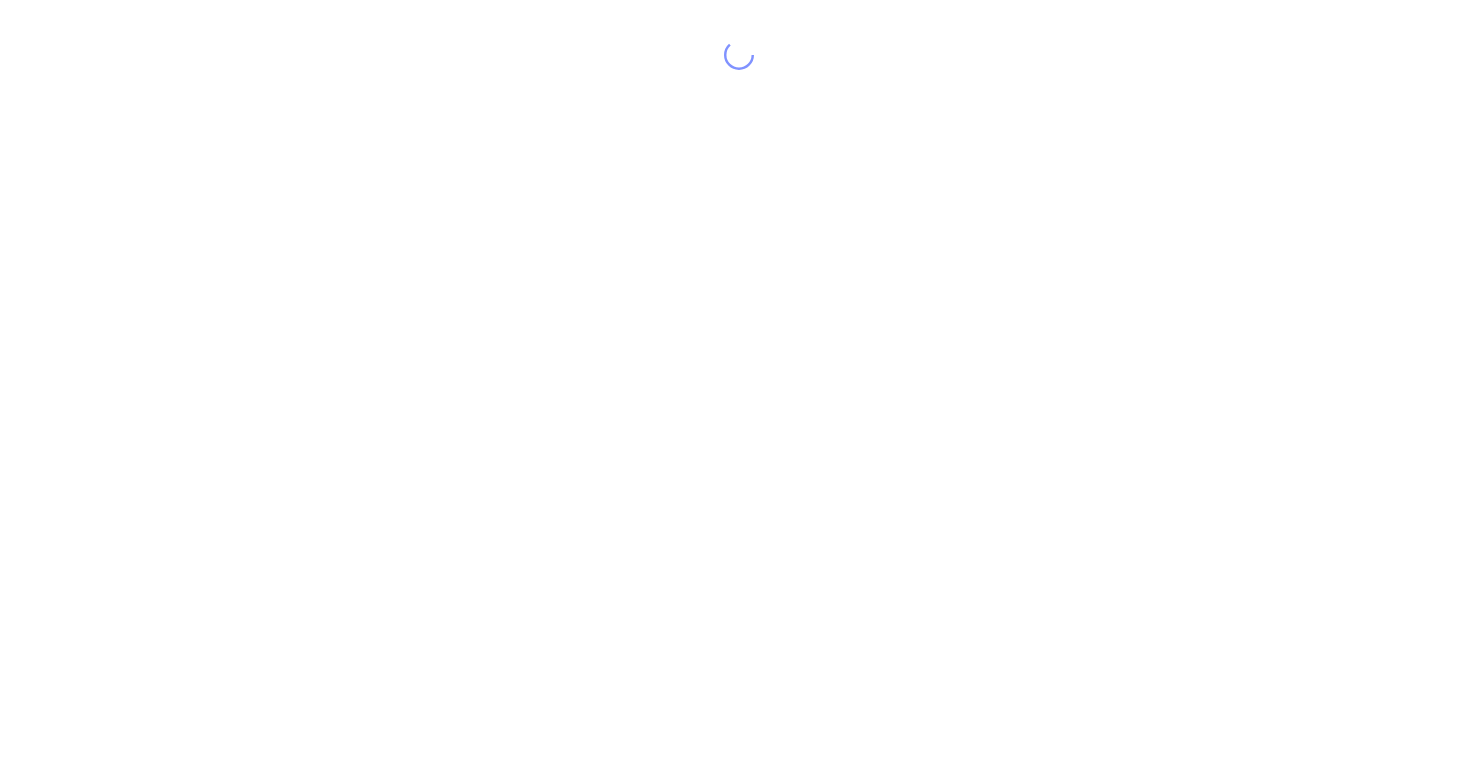 scroll, scrollTop: 0, scrollLeft: 0, axis: both 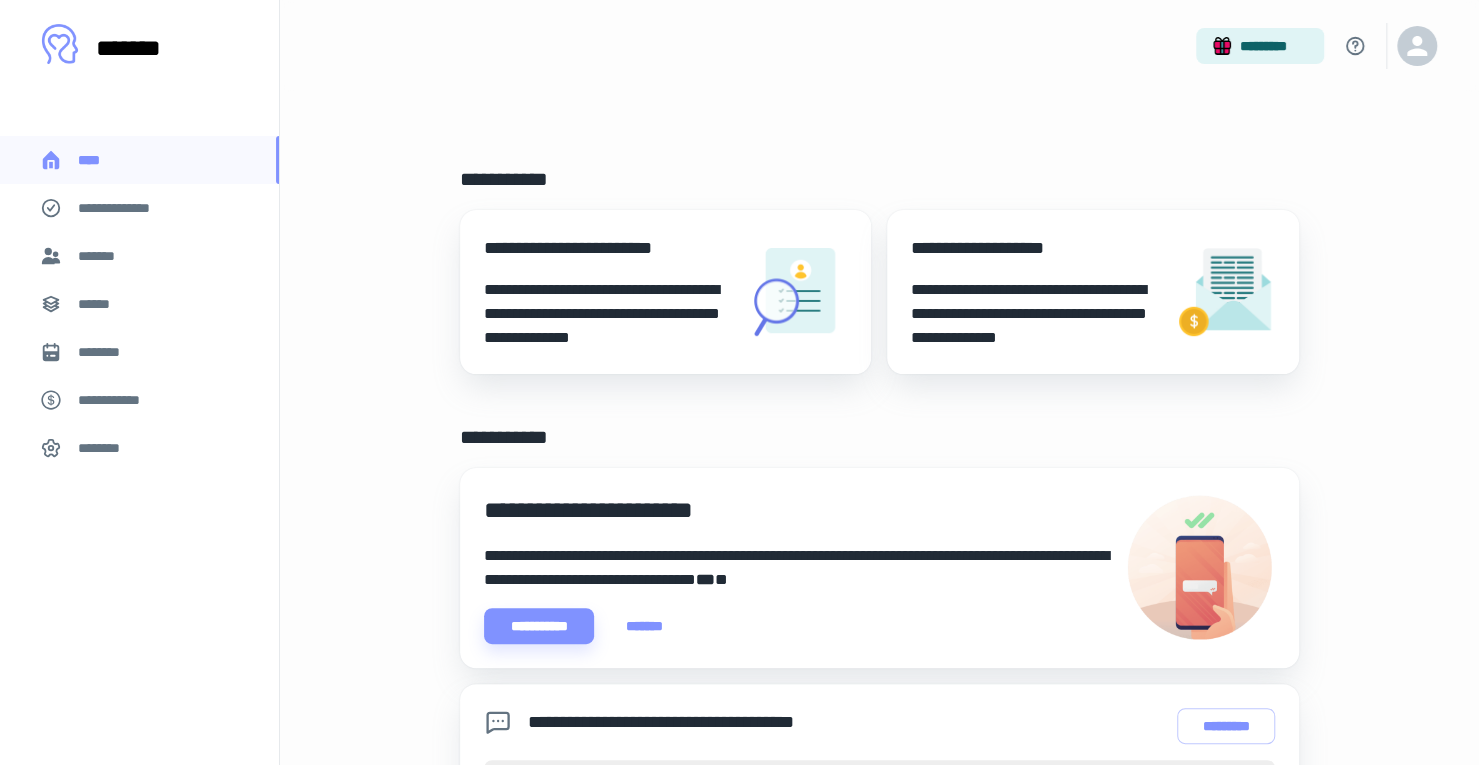 click on "******" at bounding box center (139, 304) 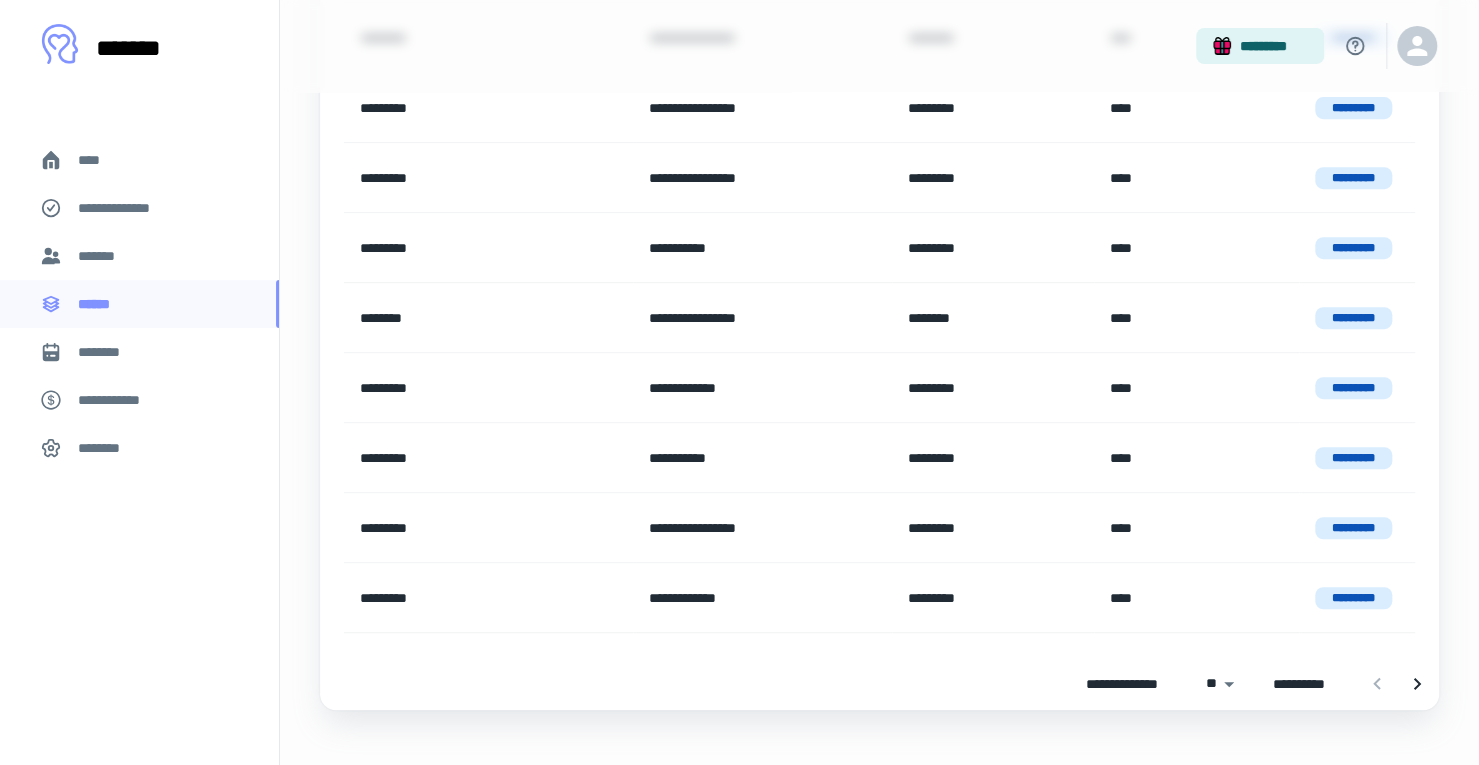 scroll, scrollTop: 460, scrollLeft: 0, axis: vertical 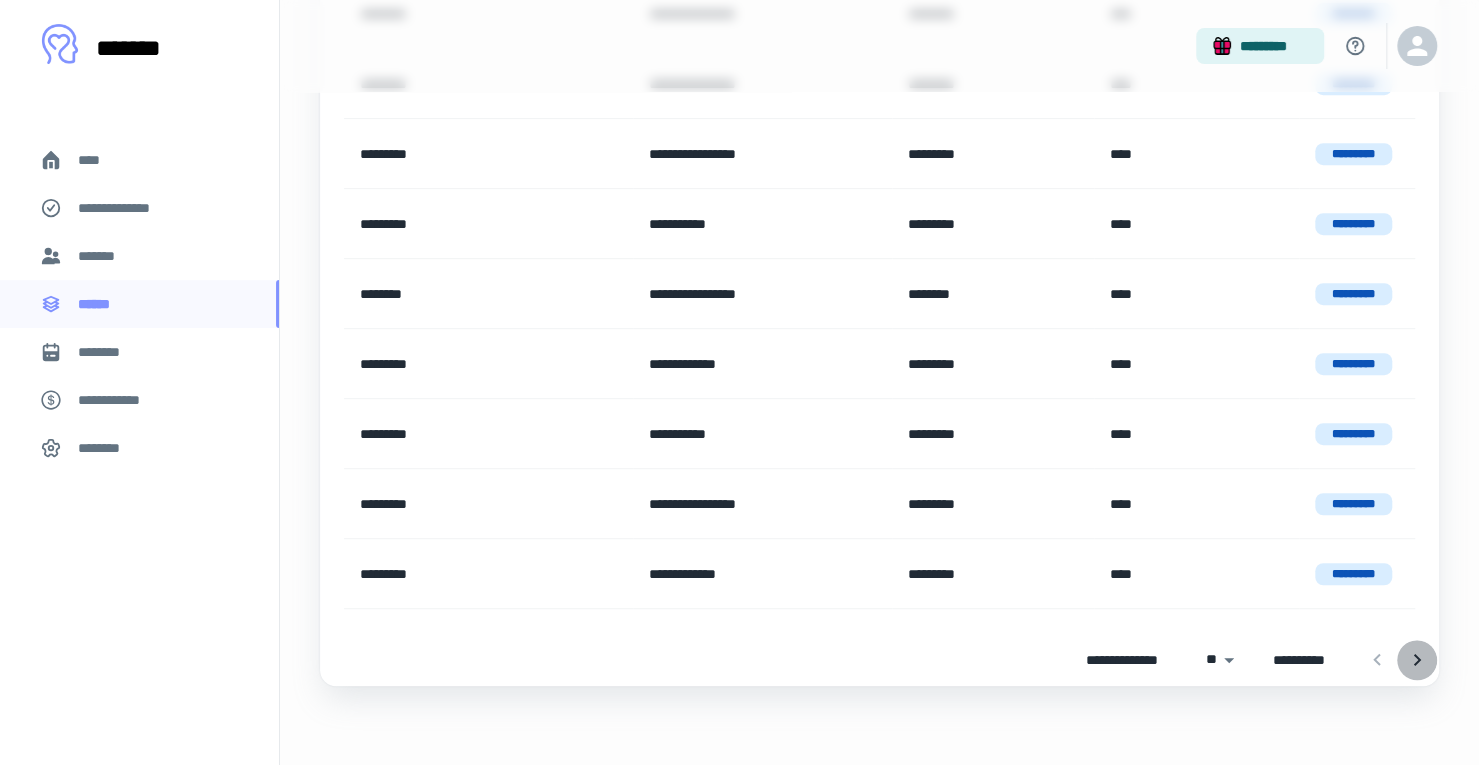 click 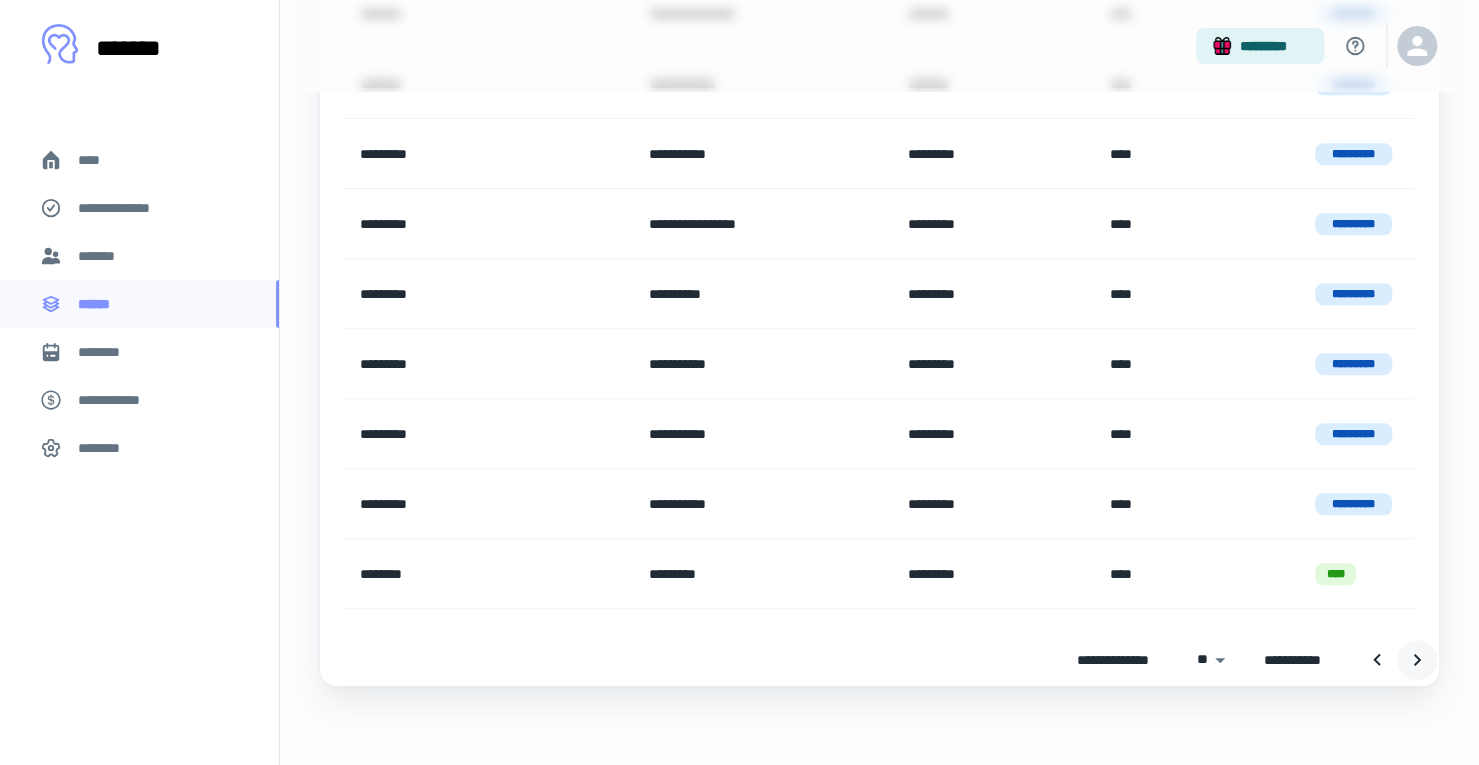 click 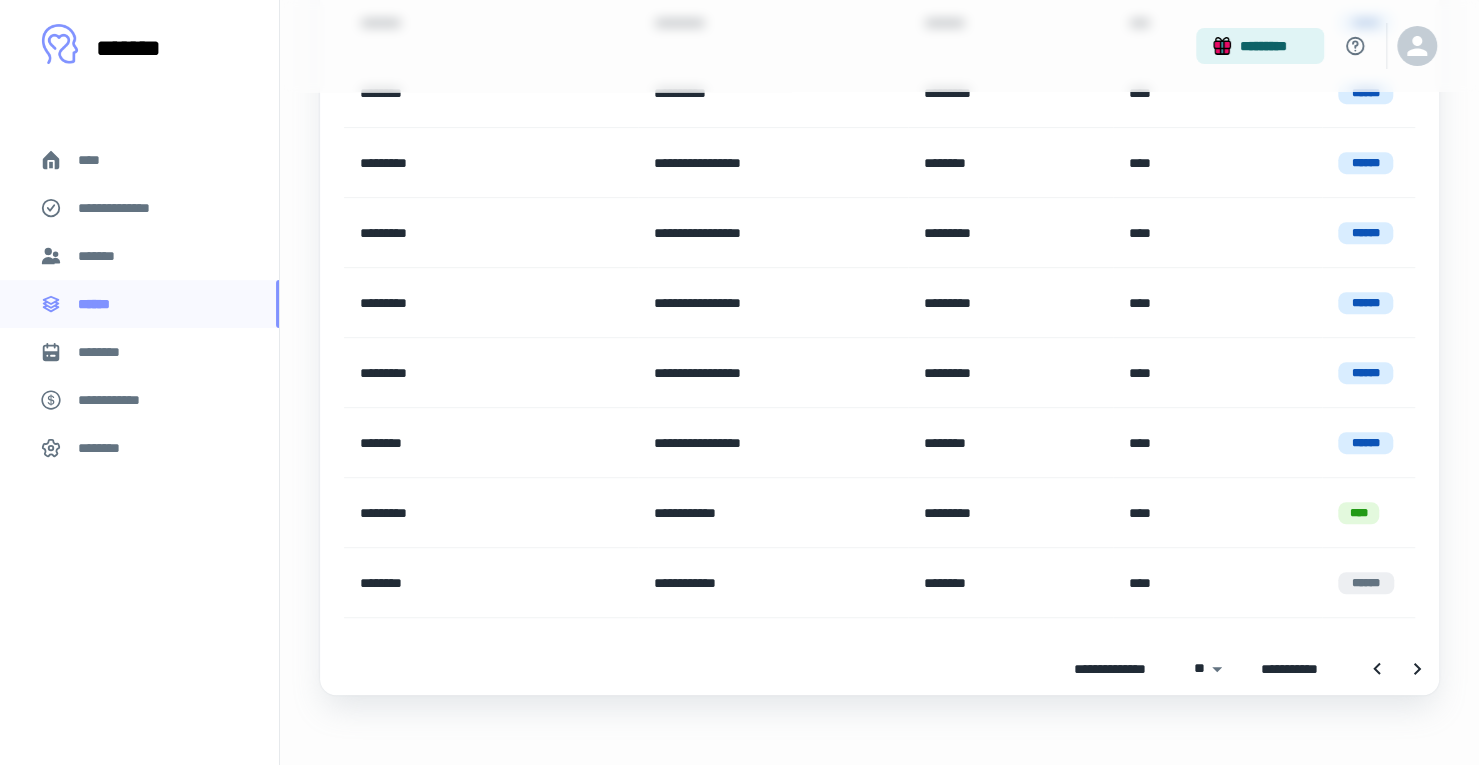 scroll, scrollTop: 460, scrollLeft: 0, axis: vertical 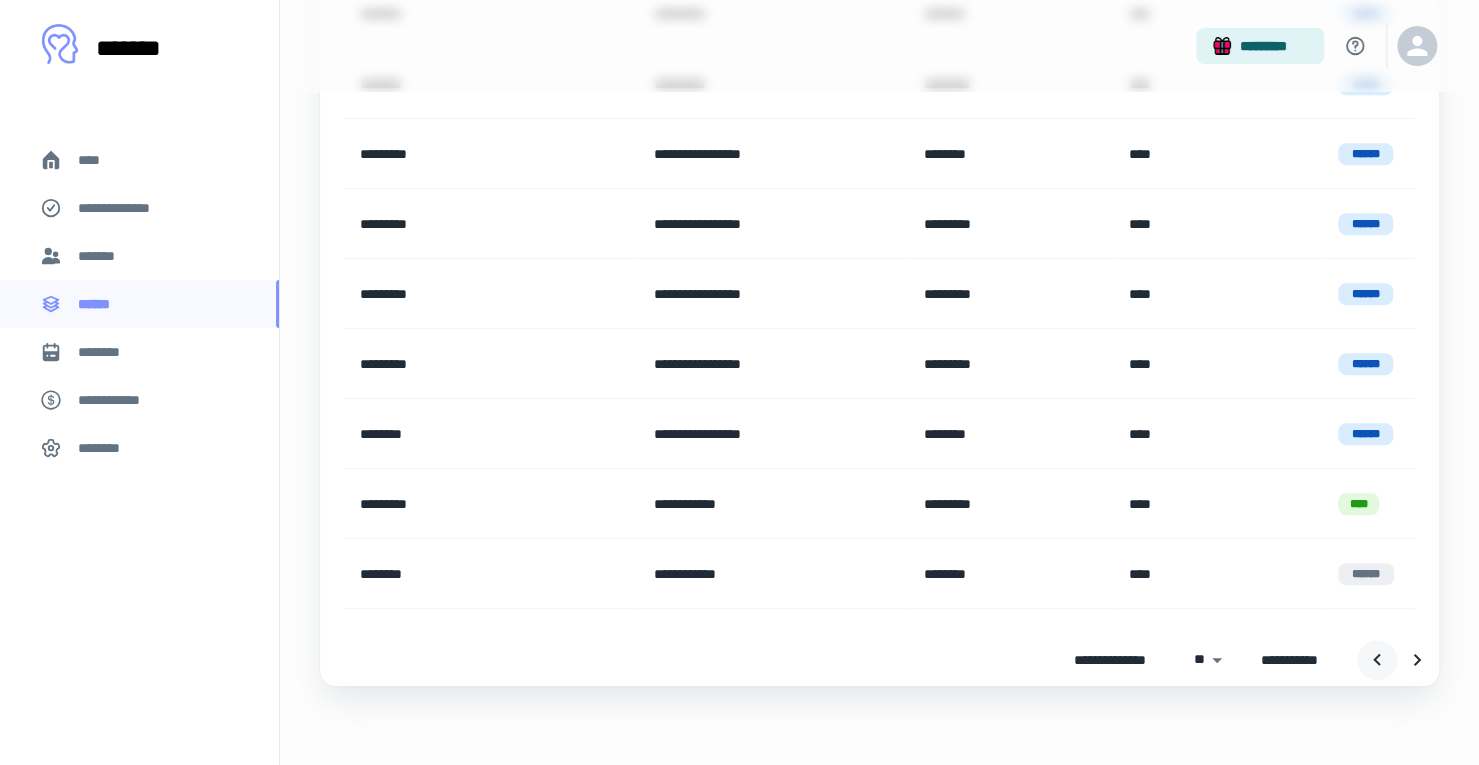 click 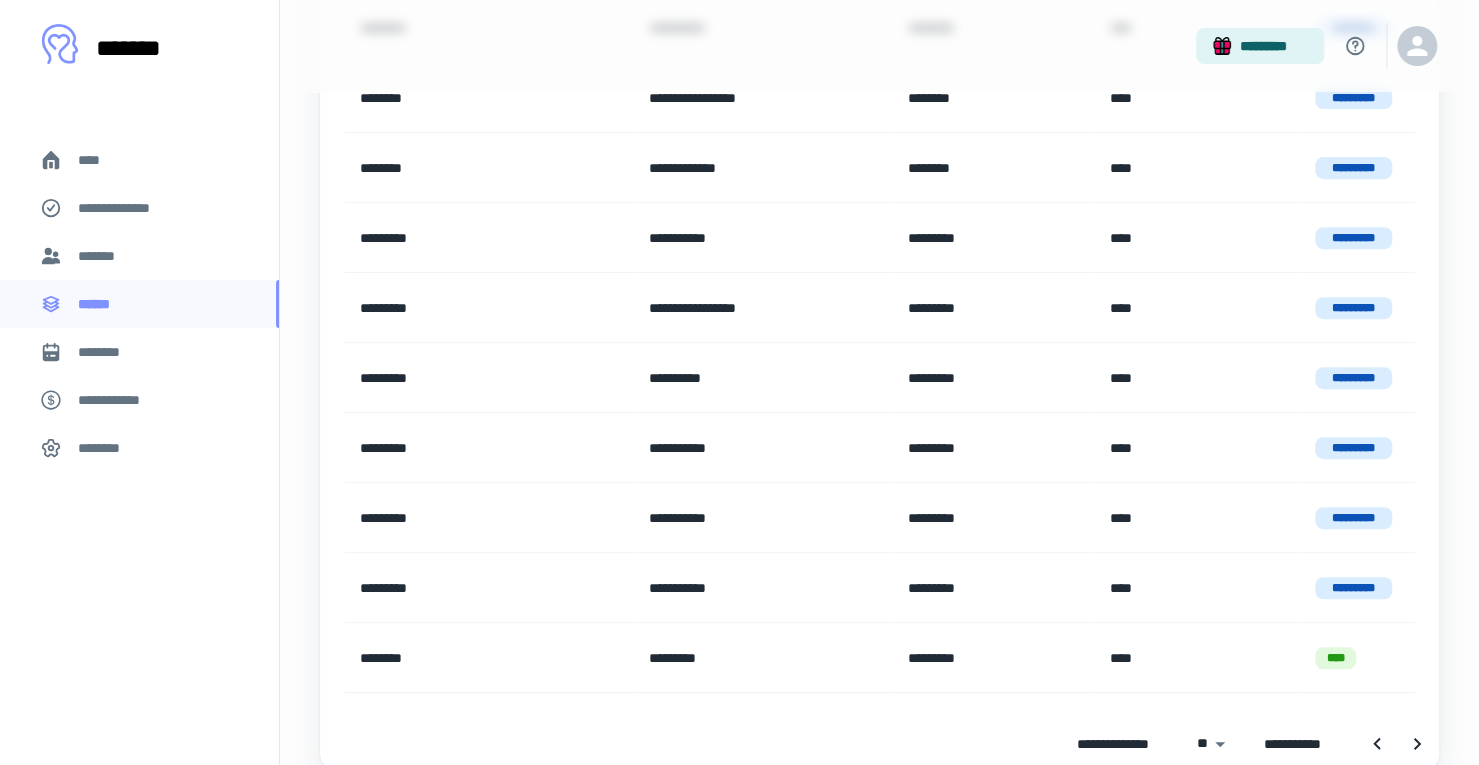 scroll, scrollTop: 456, scrollLeft: 0, axis: vertical 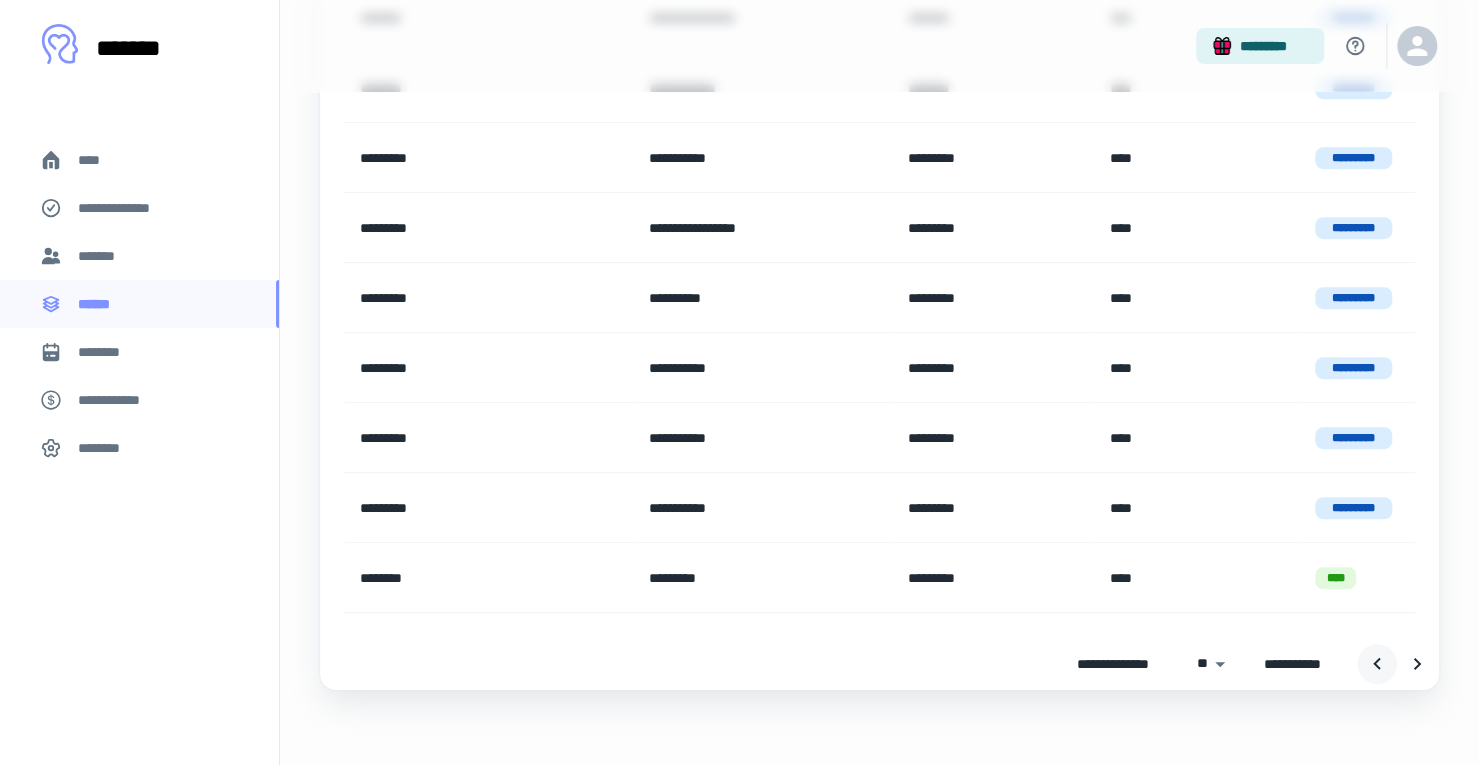 click 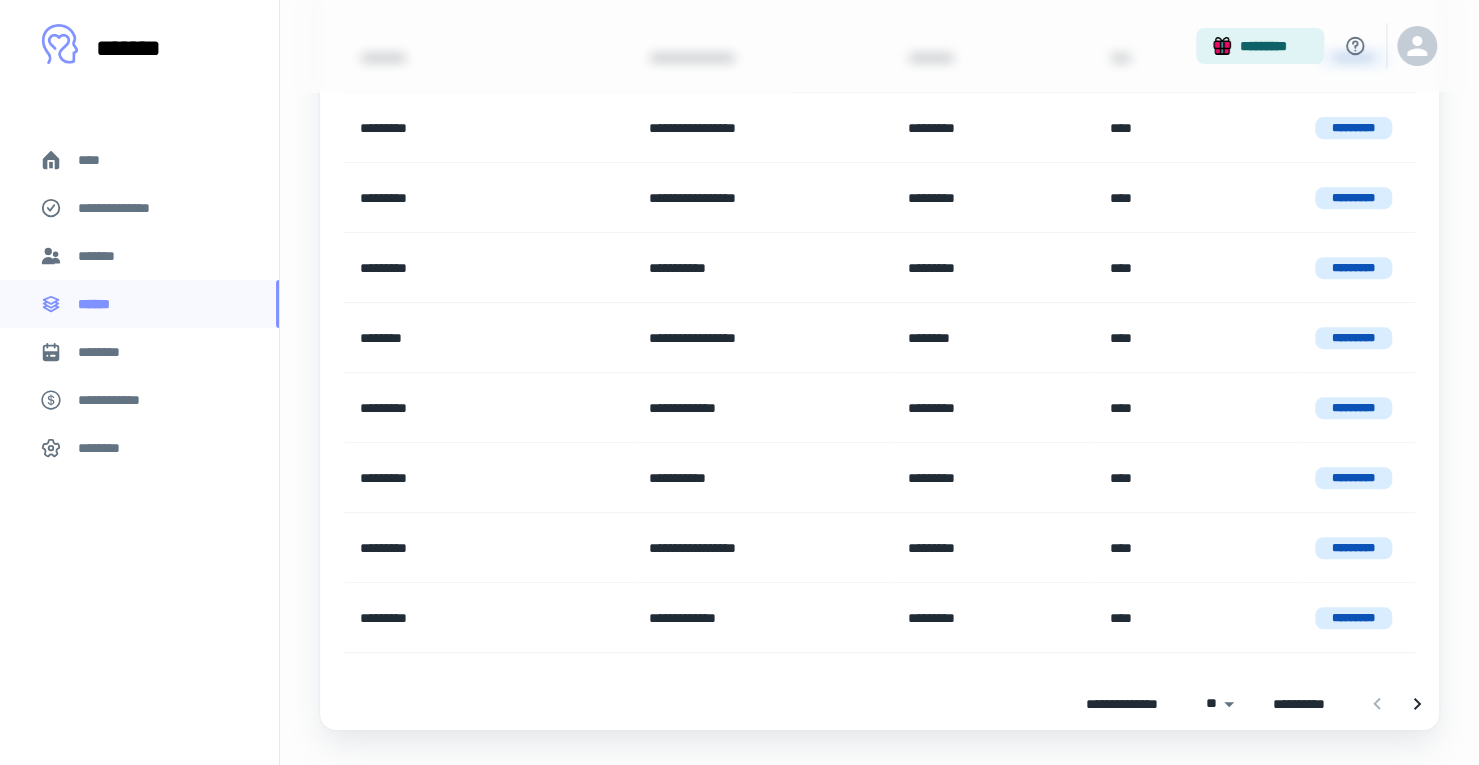 scroll, scrollTop: 431, scrollLeft: 0, axis: vertical 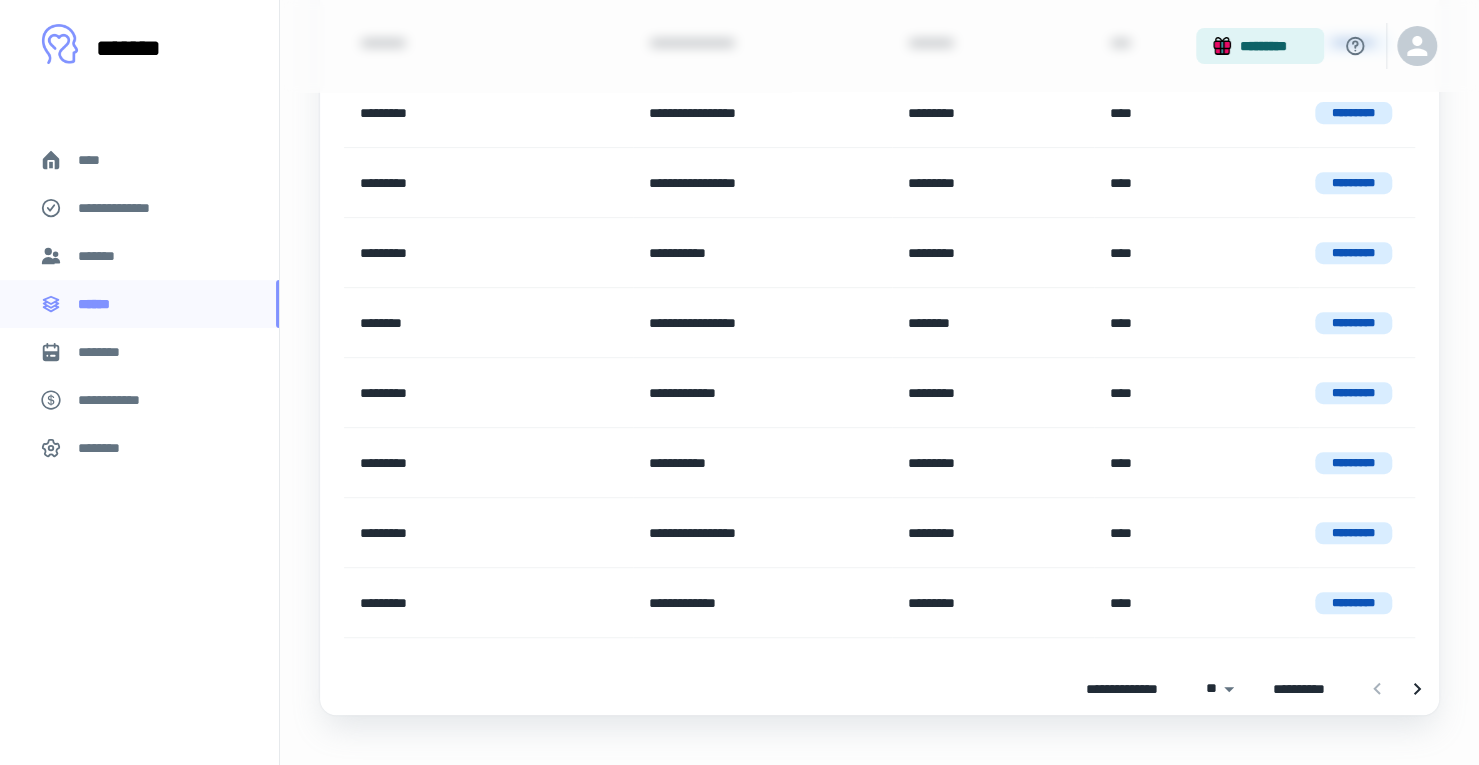 click at bounding box center (1397, 689) 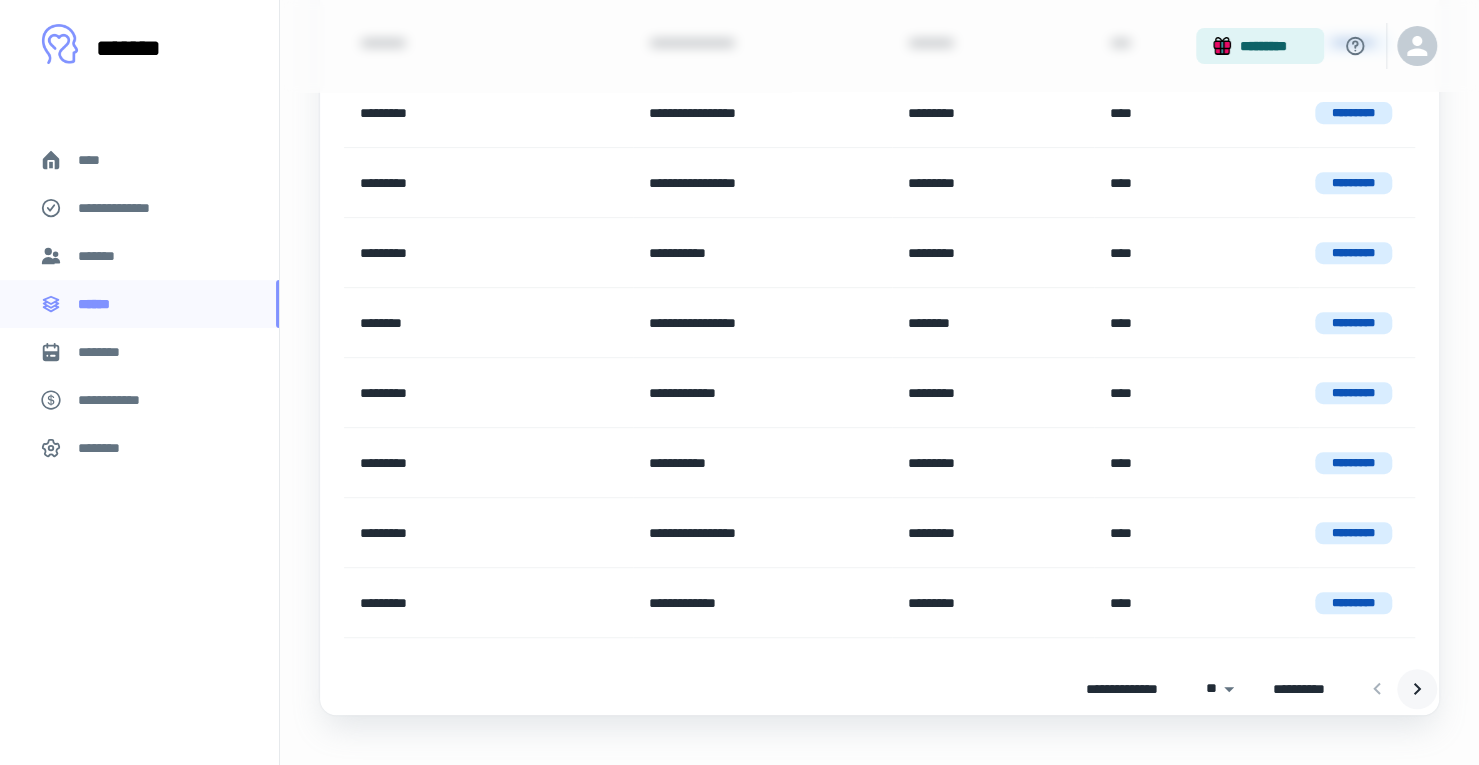 click 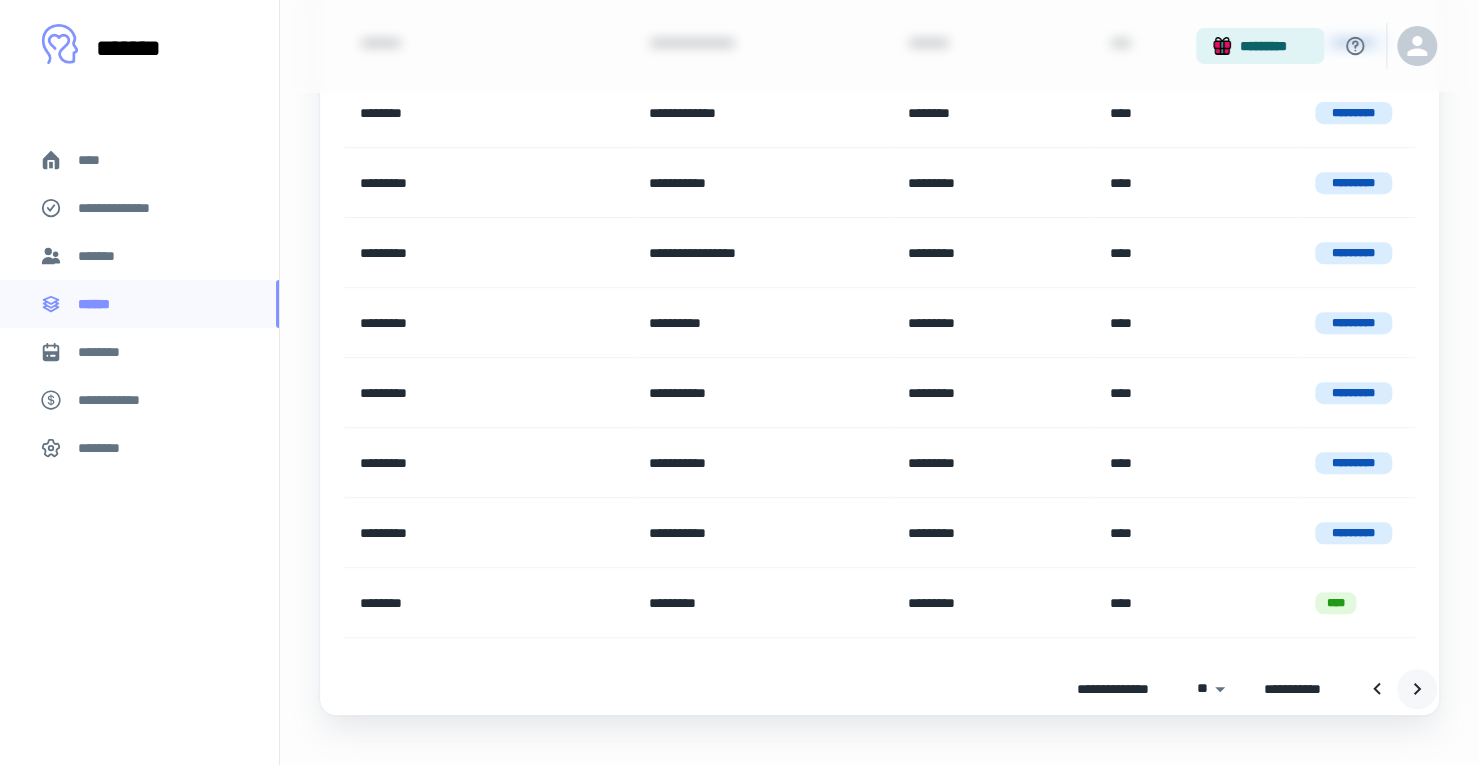 click 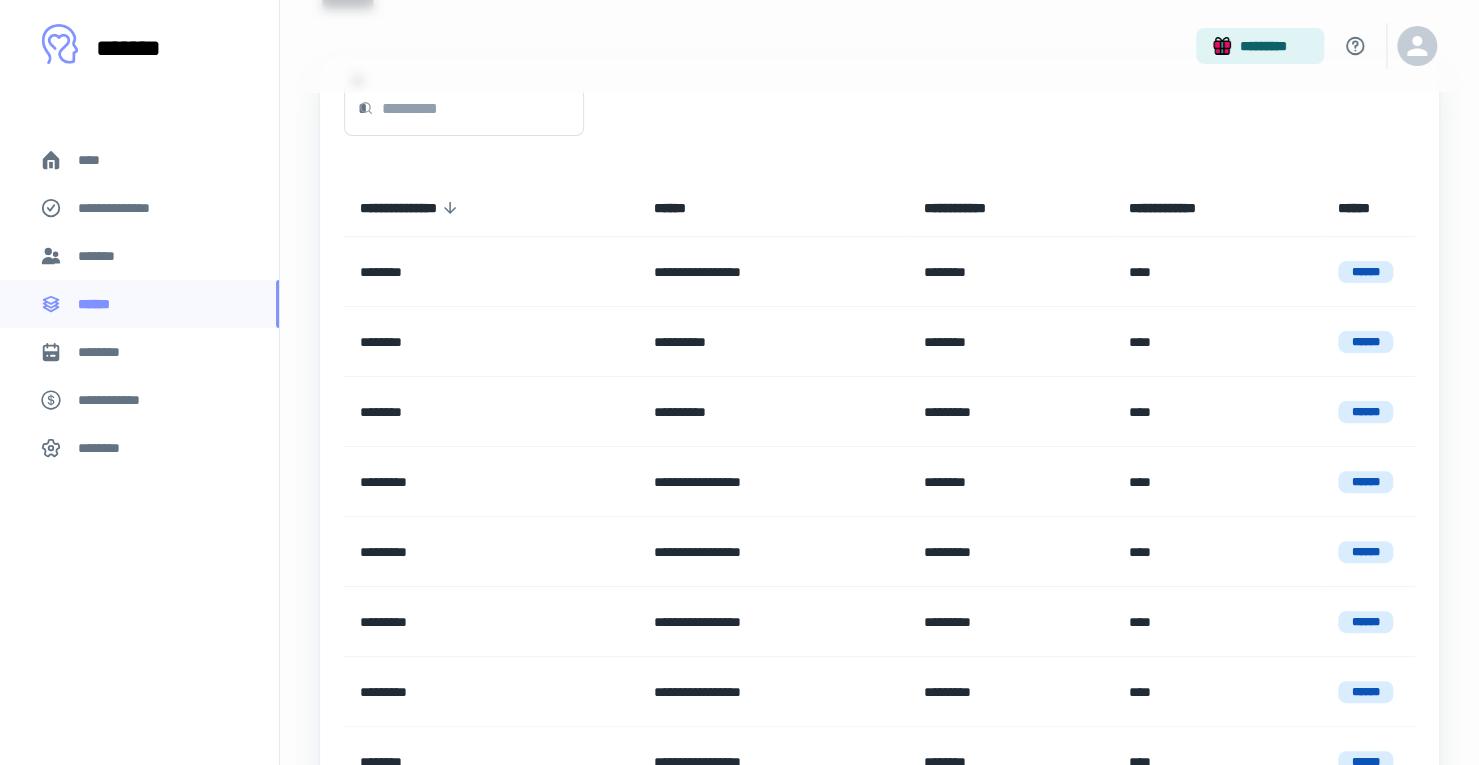 scroll, scrollTop: 129, scrollLeft: 0, axis: vertical 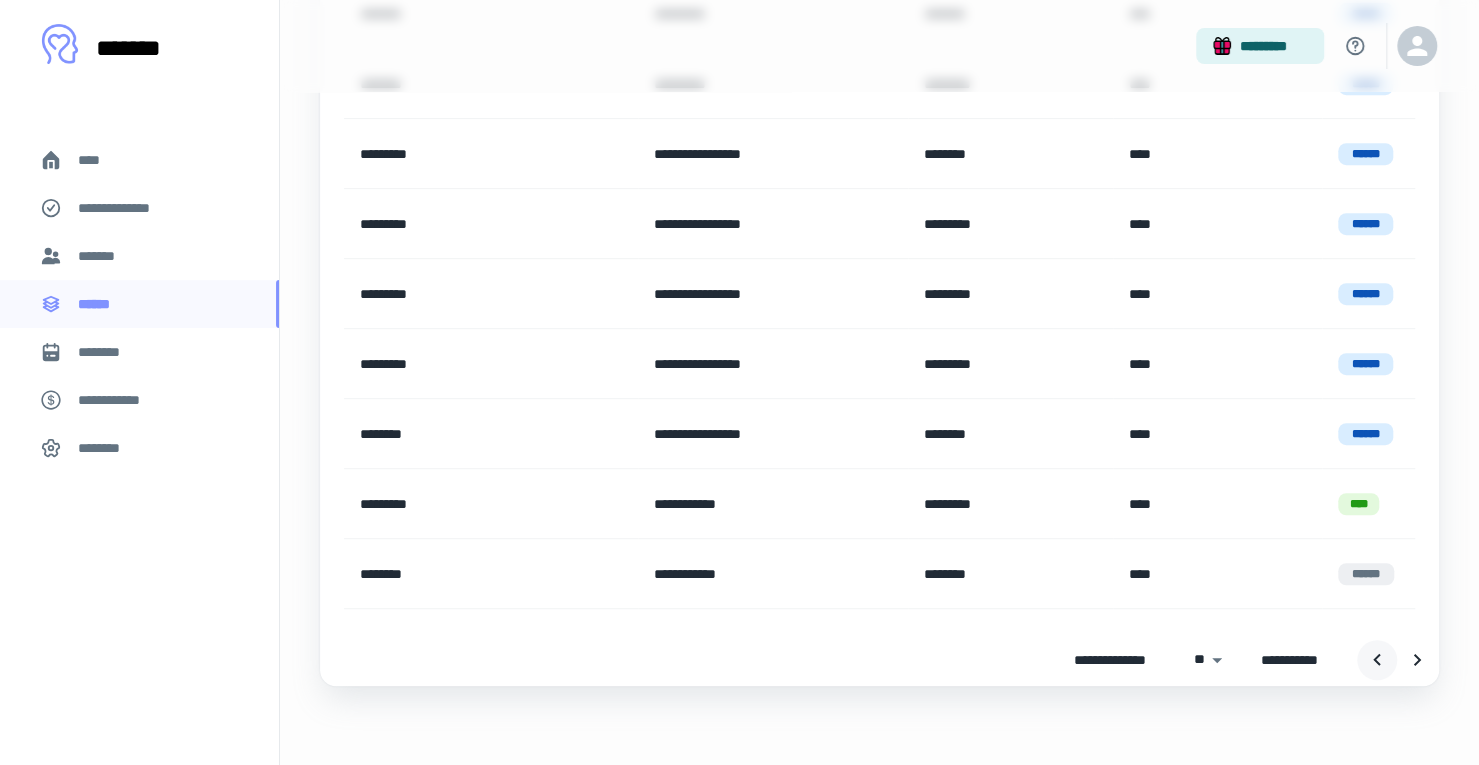 click 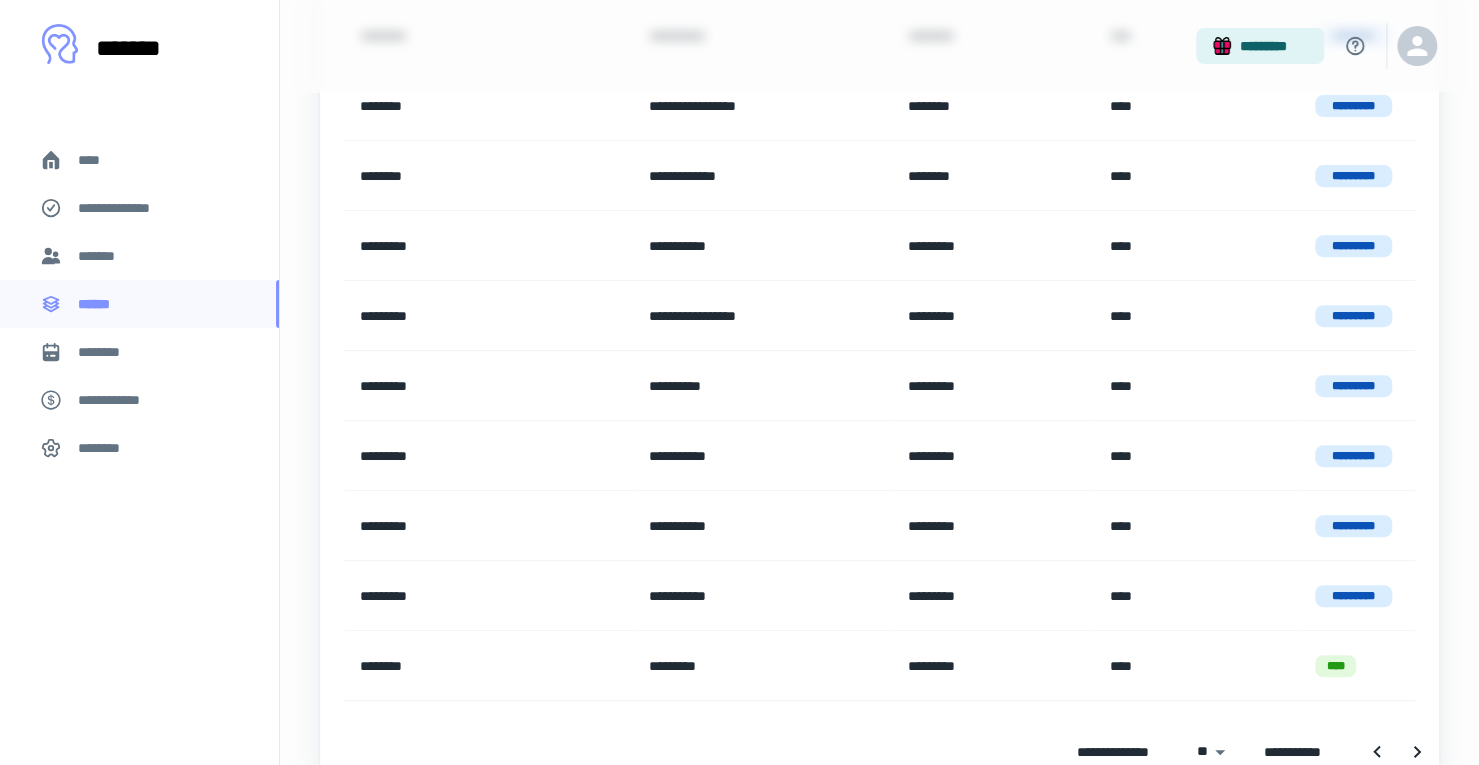 scroll, scrollTop: 460, scrollLeft: 0, axis: vertical 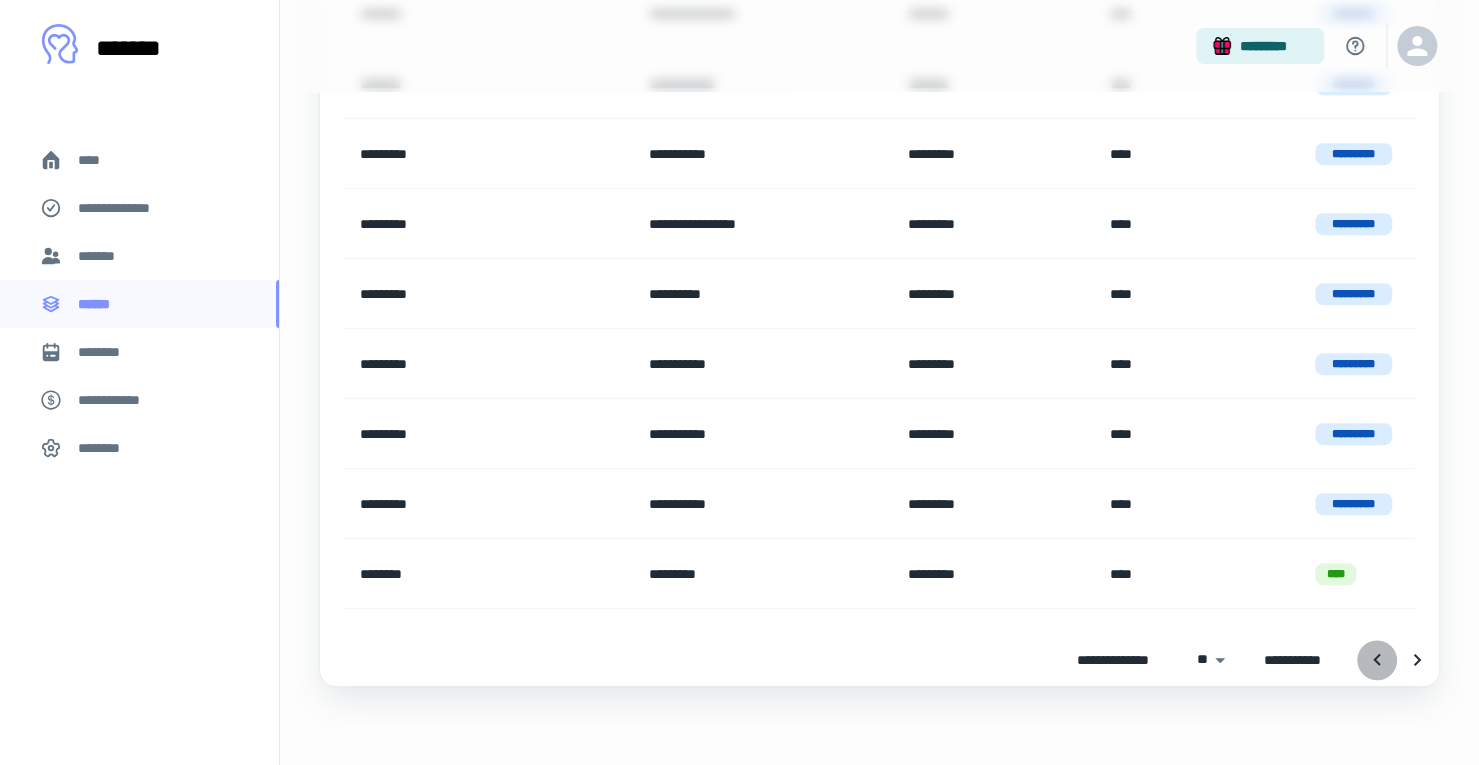 click 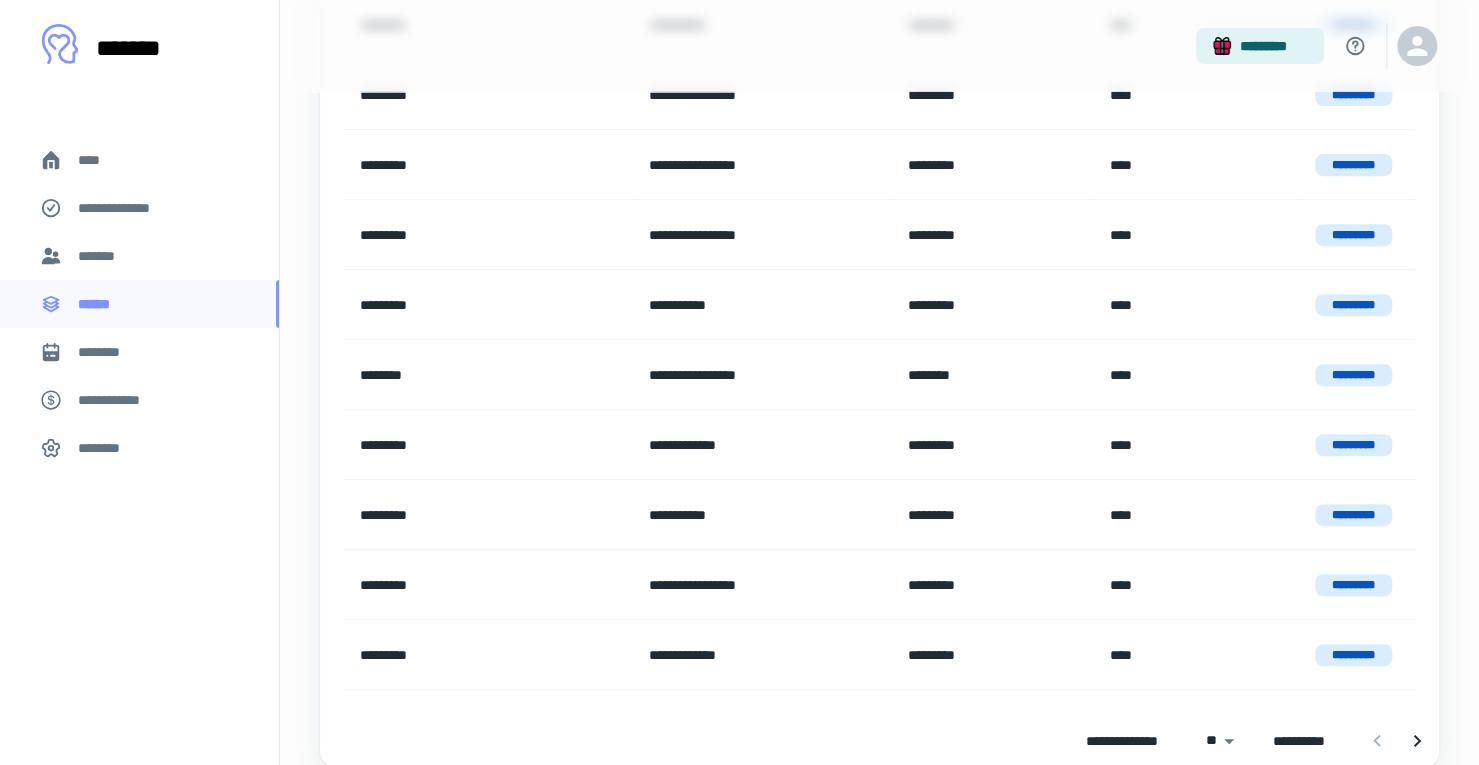 scroll, scrollTop: 460, scrollLeft: 0, axis: vertical 